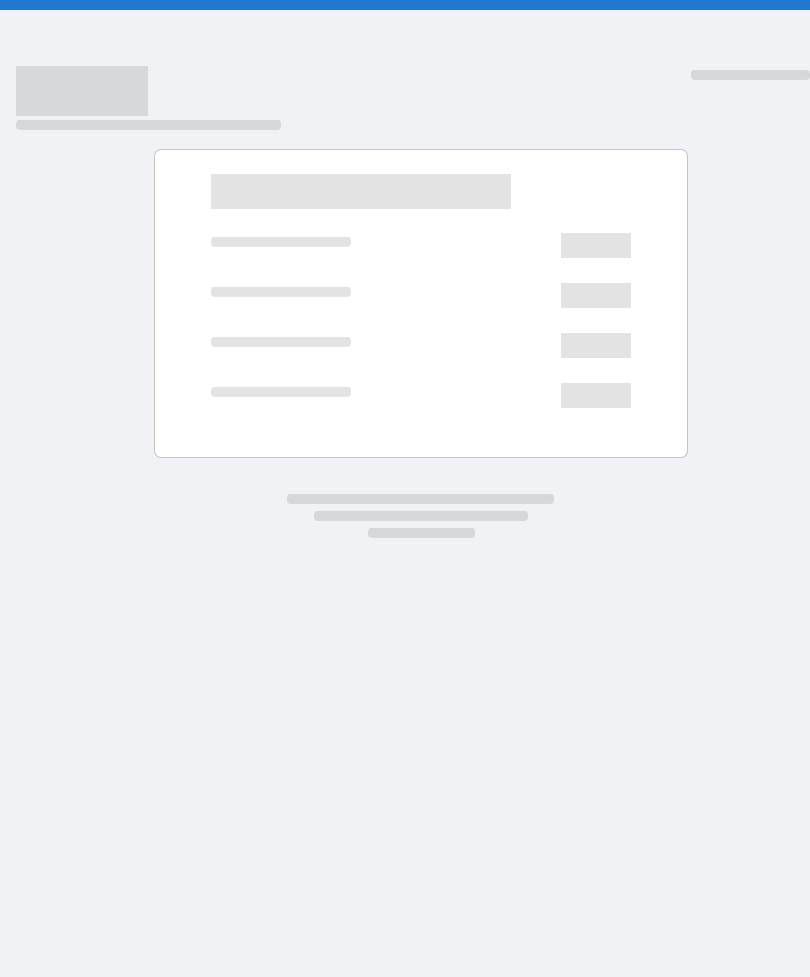 scroll, scrollTop: 0, scrollLeft: 0, axis: both 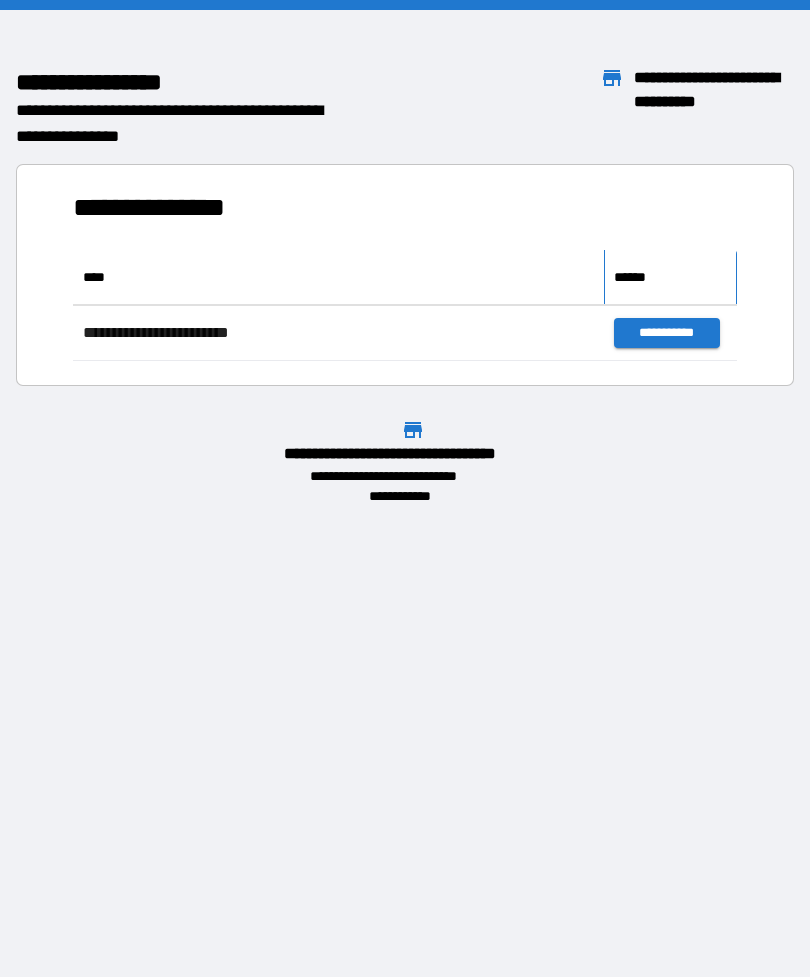 click on "******" at bounding box center [670, 277] 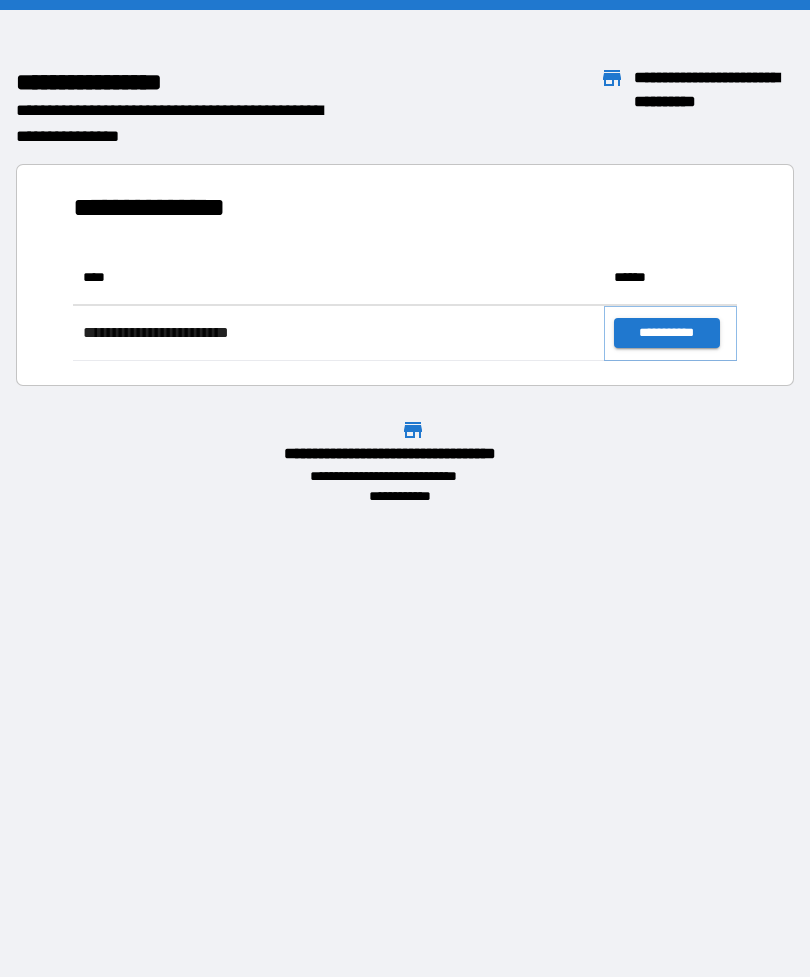 click on "**********" at bounding box center [666, 333] 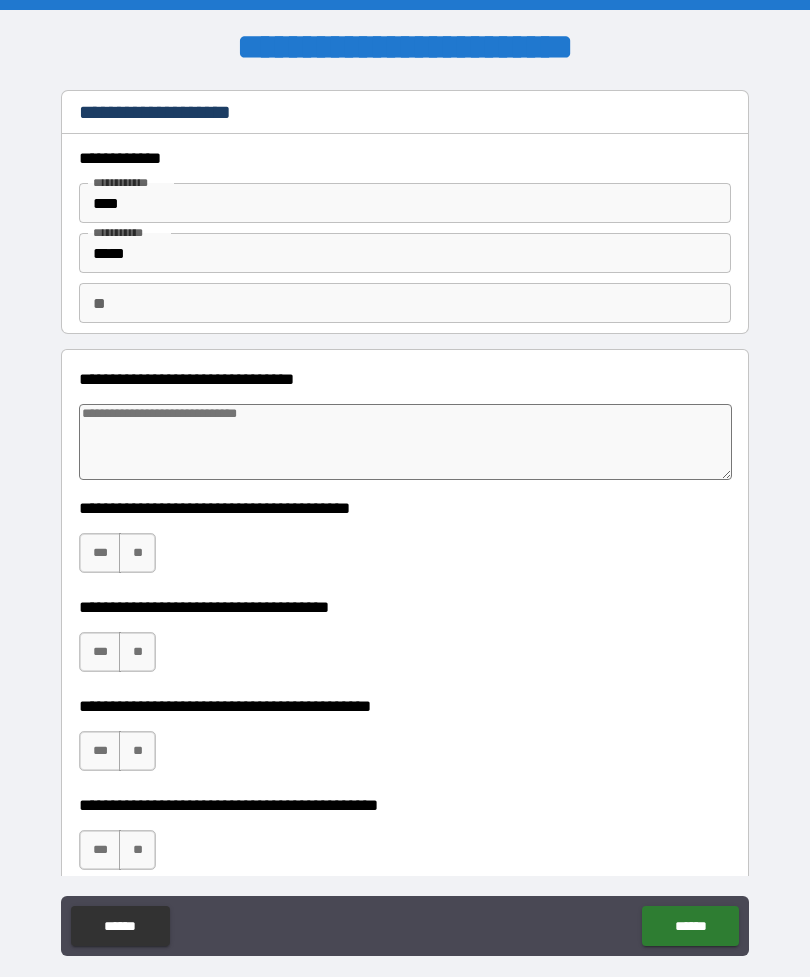 type on "*" 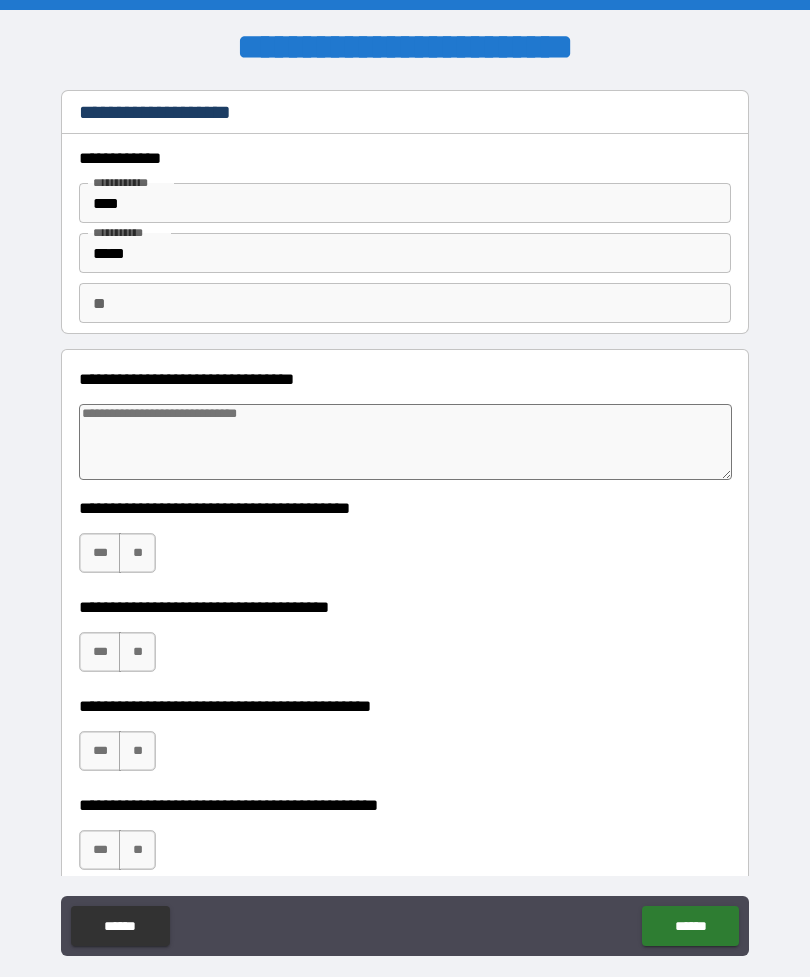 click at bounding box center (405, 442) 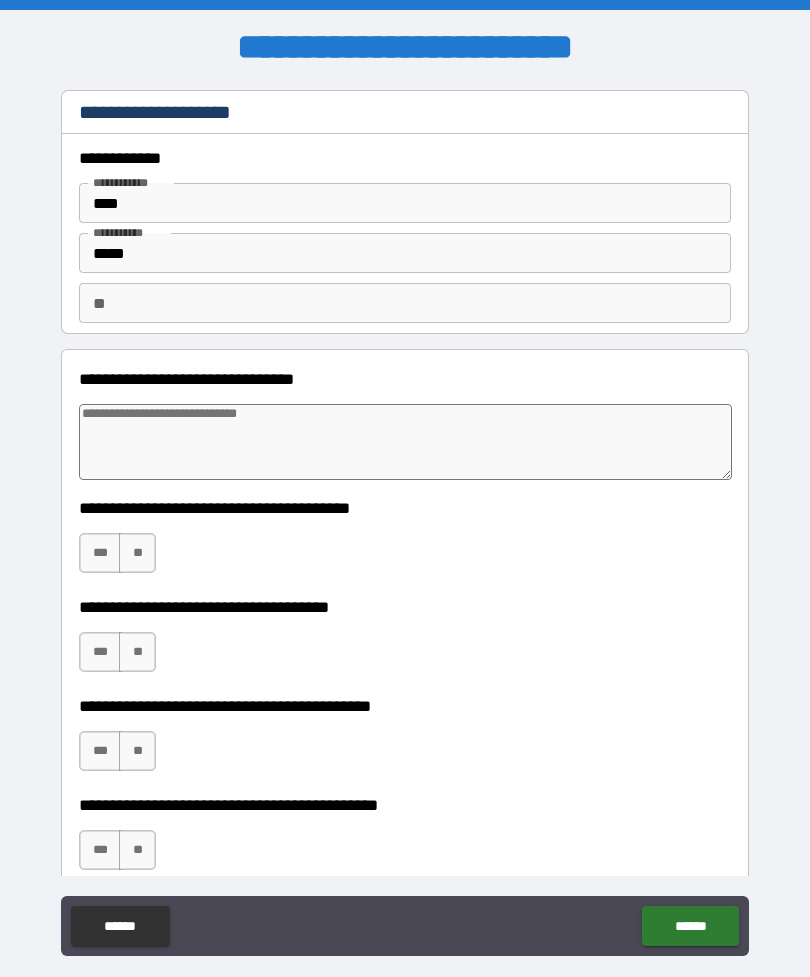 type on "*" 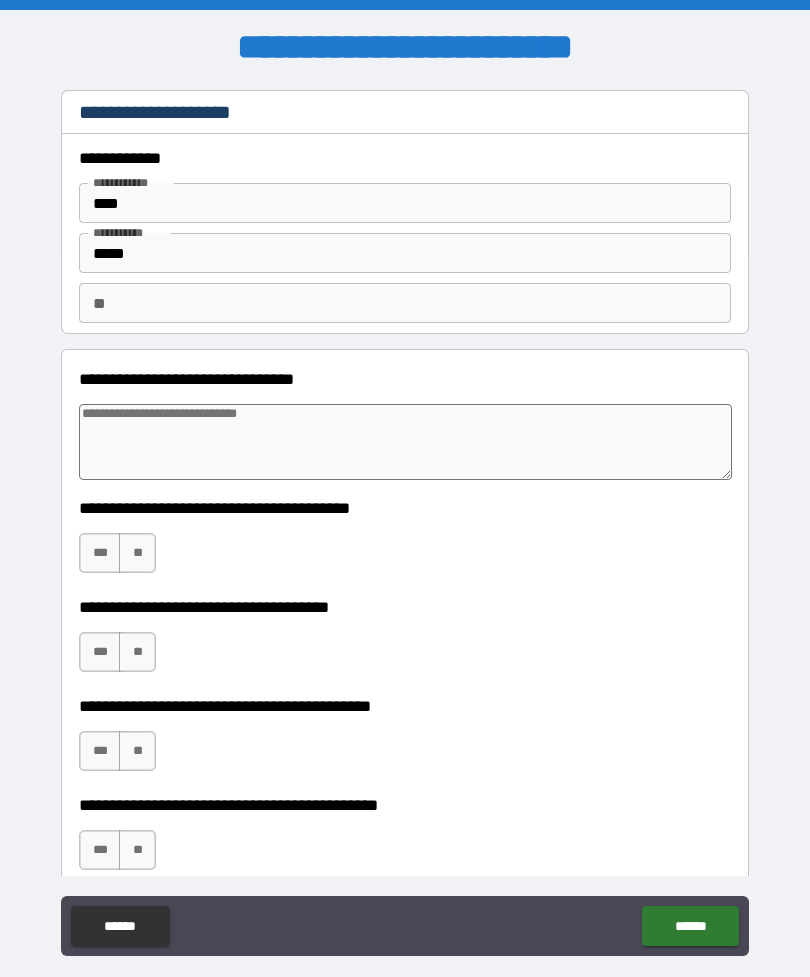 type on "*" 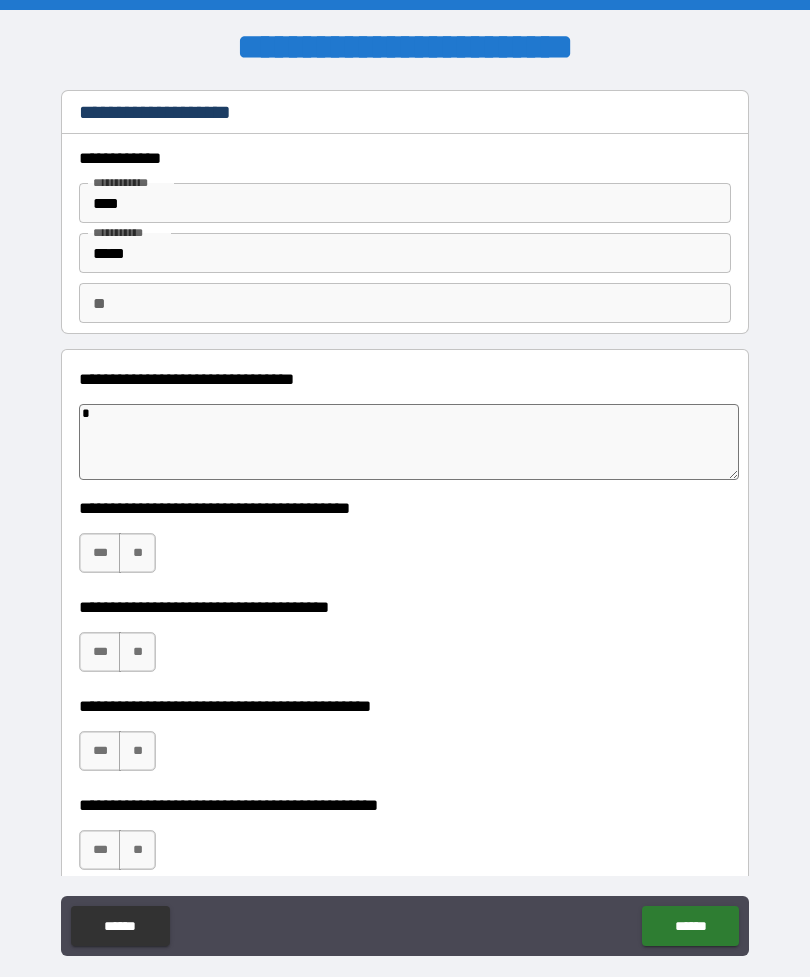 type on "**" 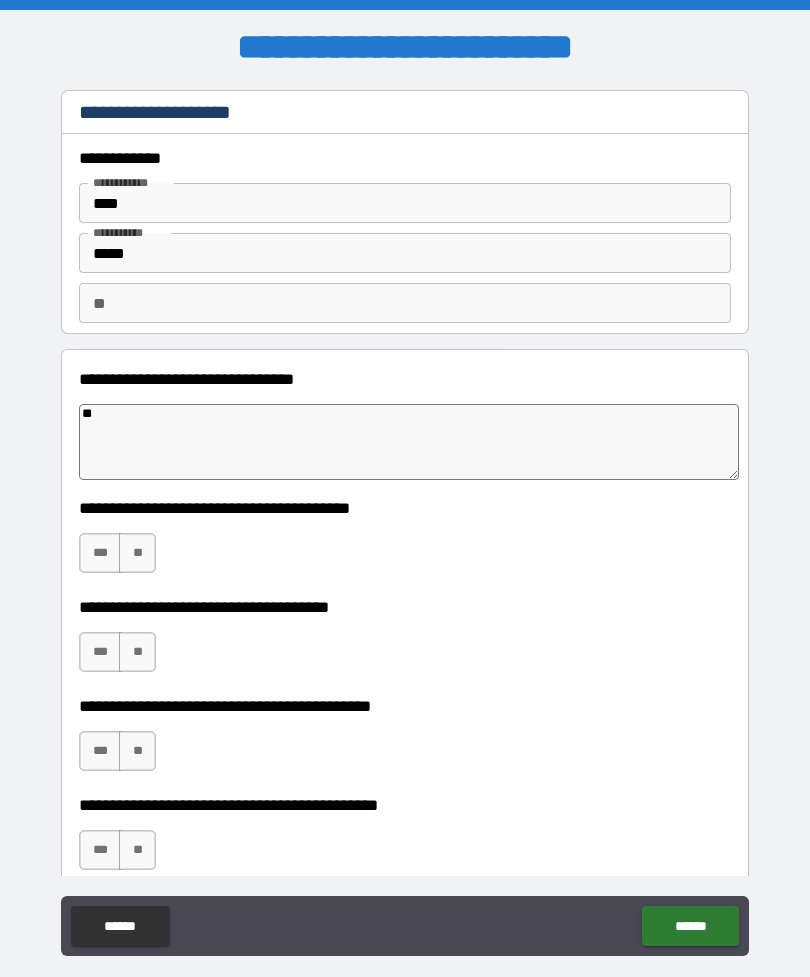 type on "*" 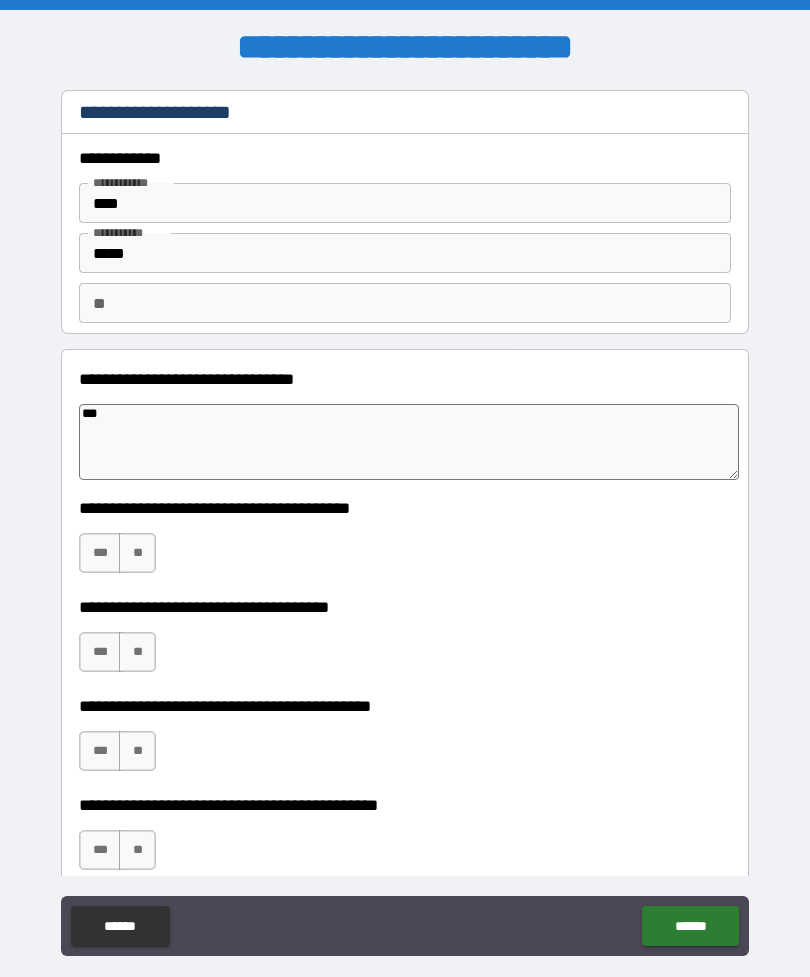 type on "*" 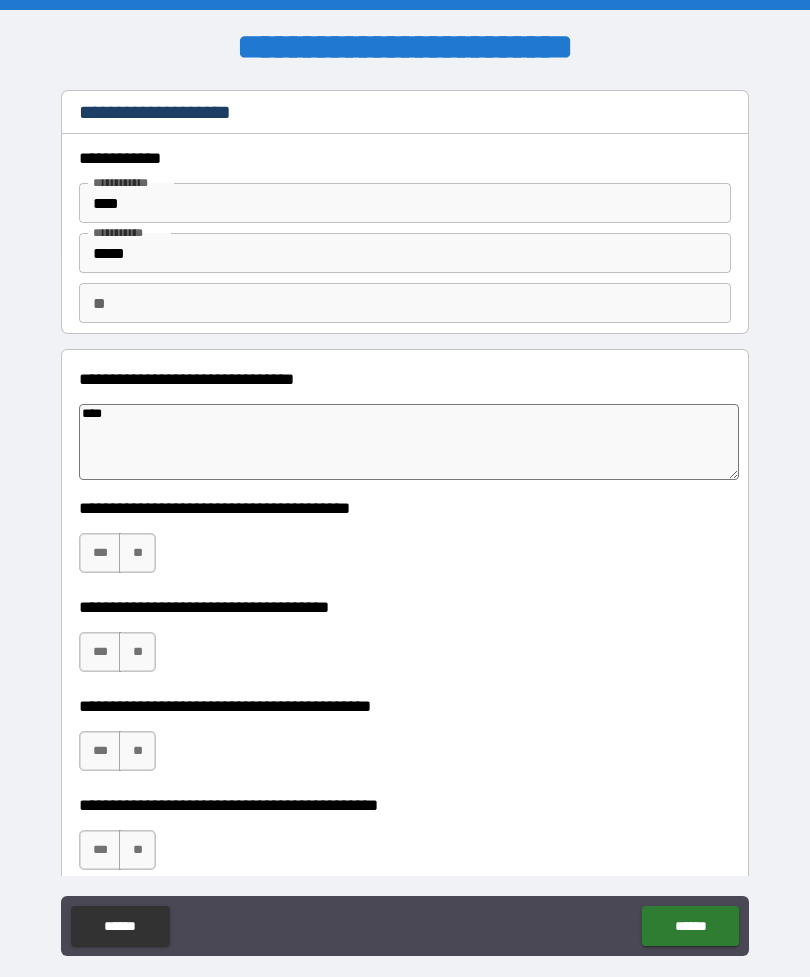 type on "*" 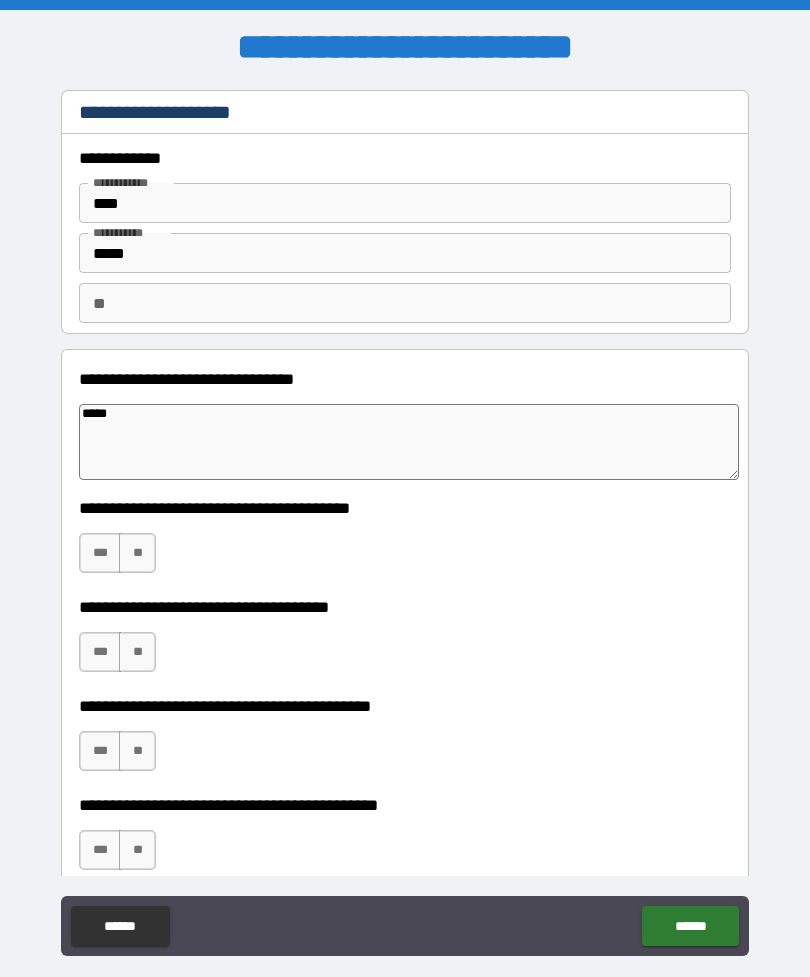 type on "*" 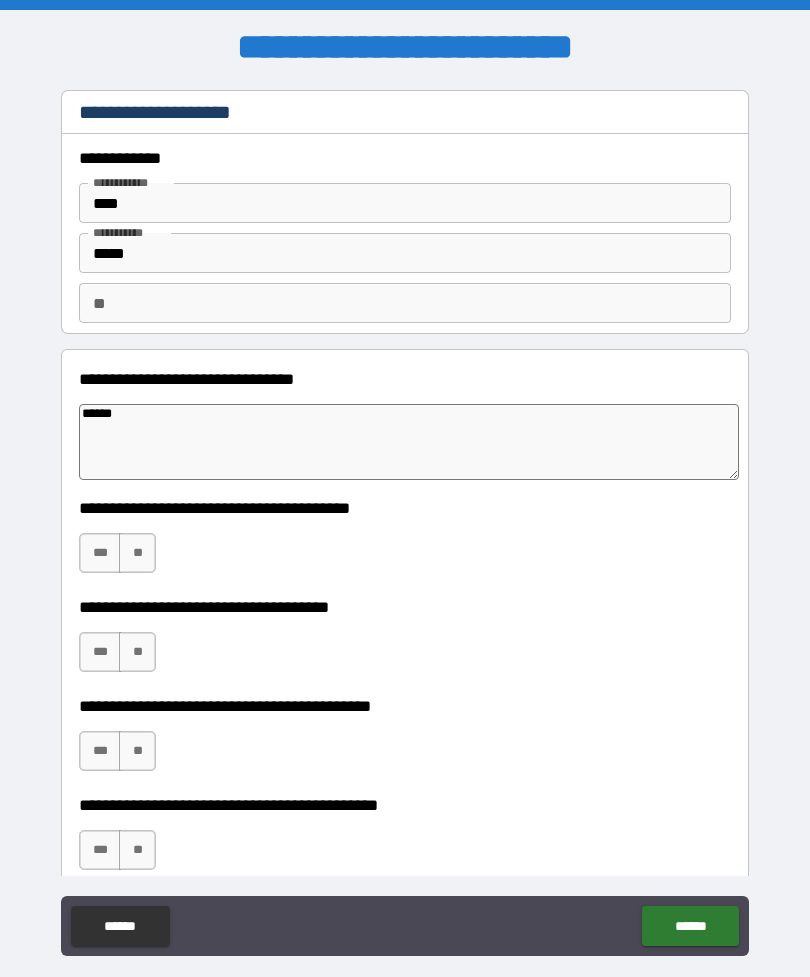 type on "*" 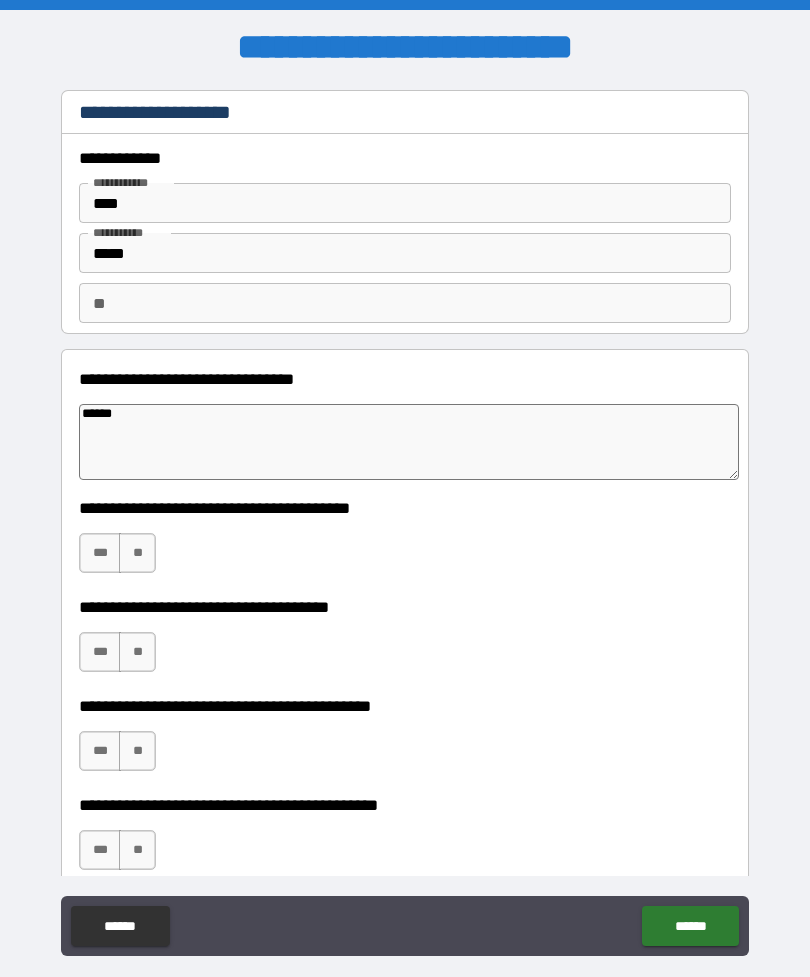 type on "*****" 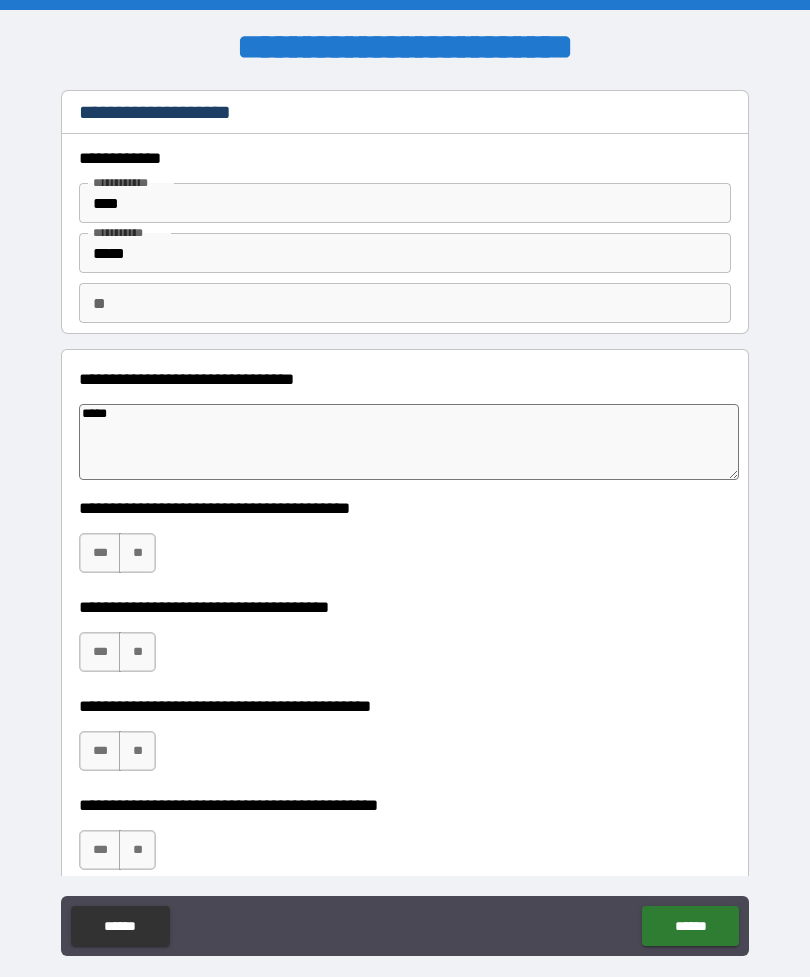 type on "*" 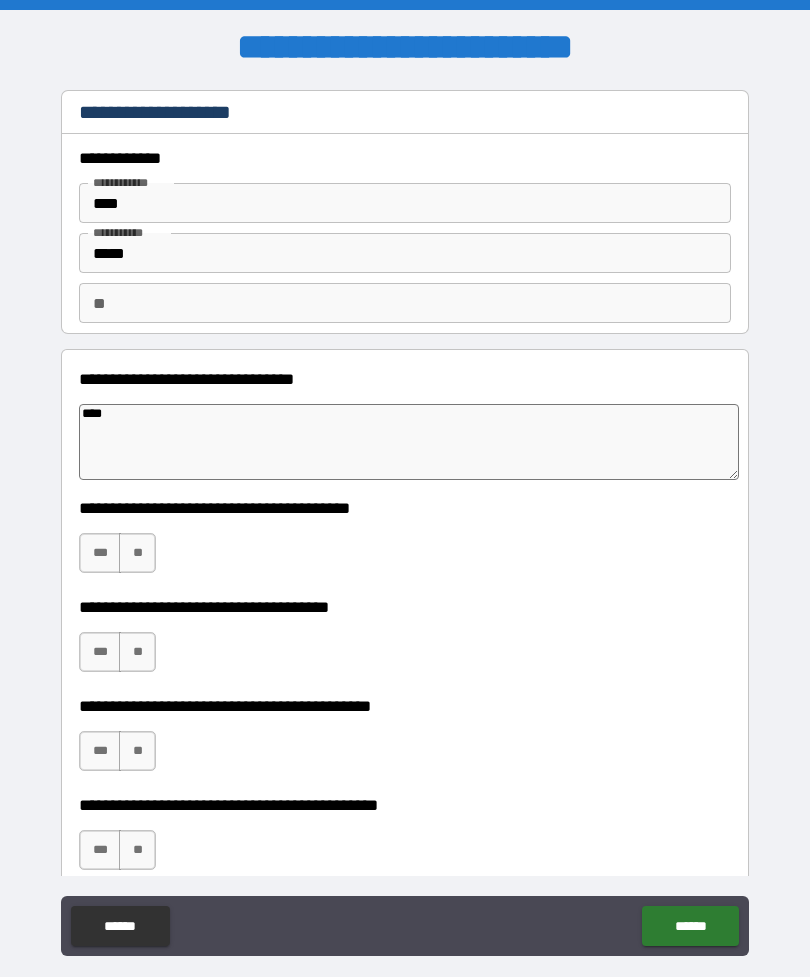 type on "*" 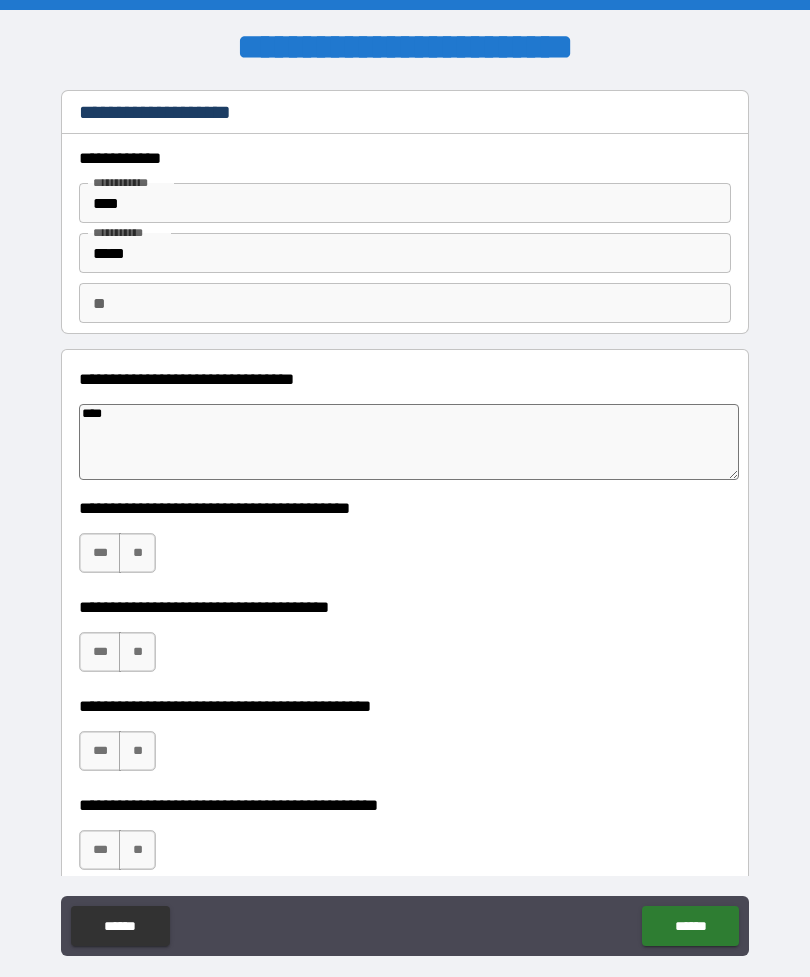 type on "*****" 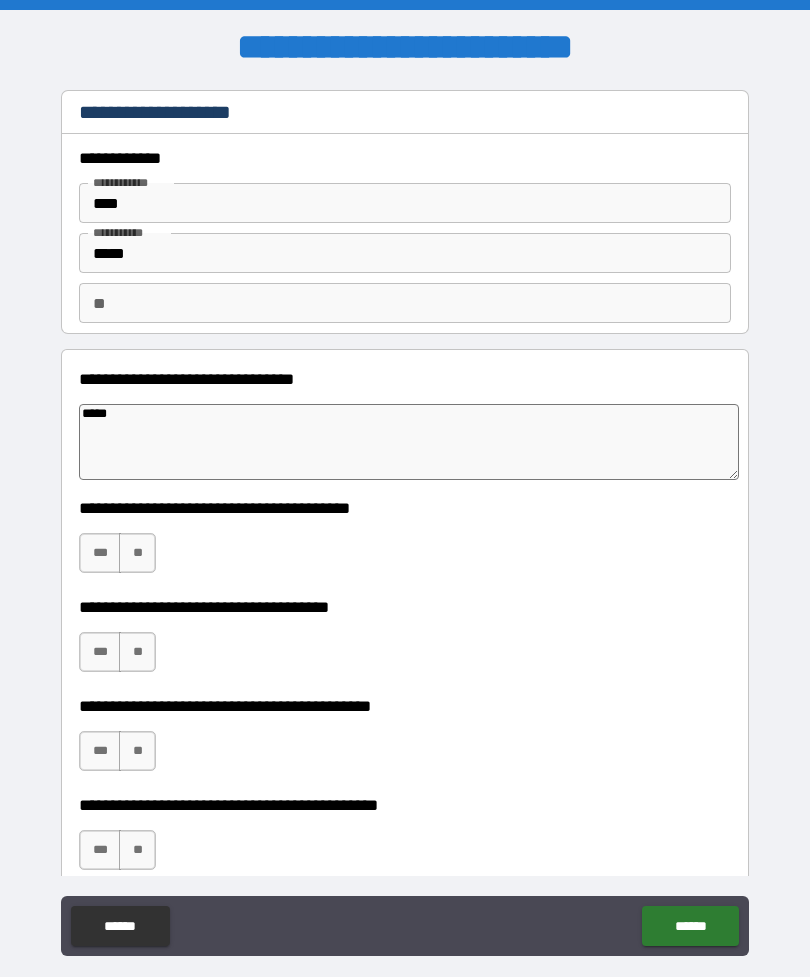 type on "*" 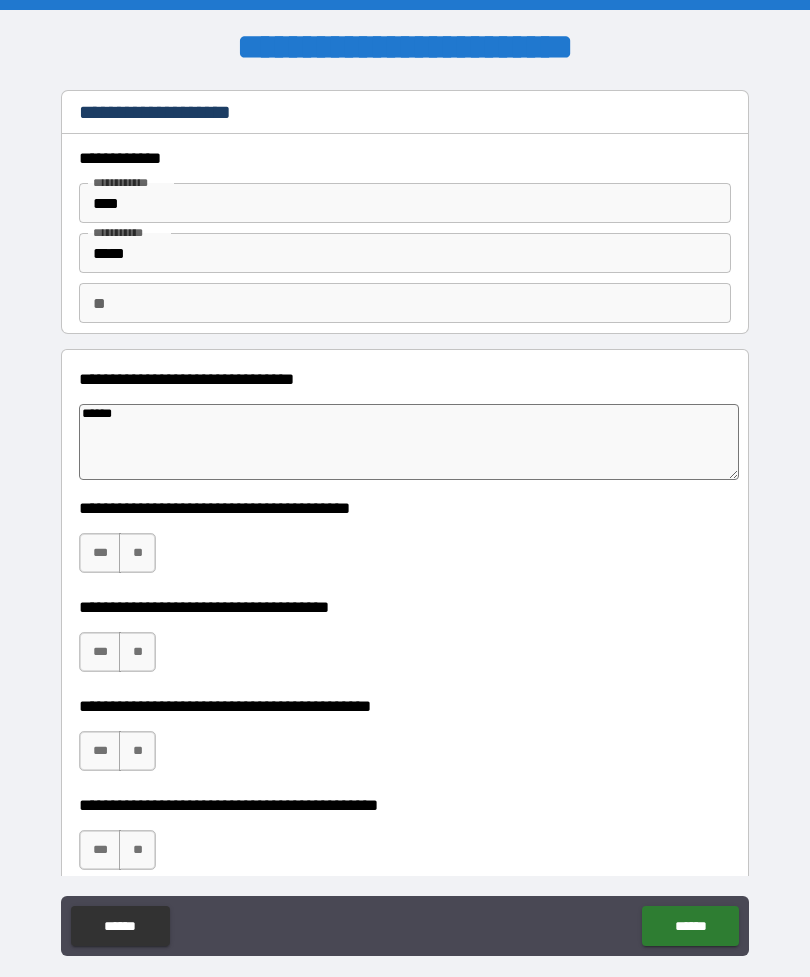 type on "*" 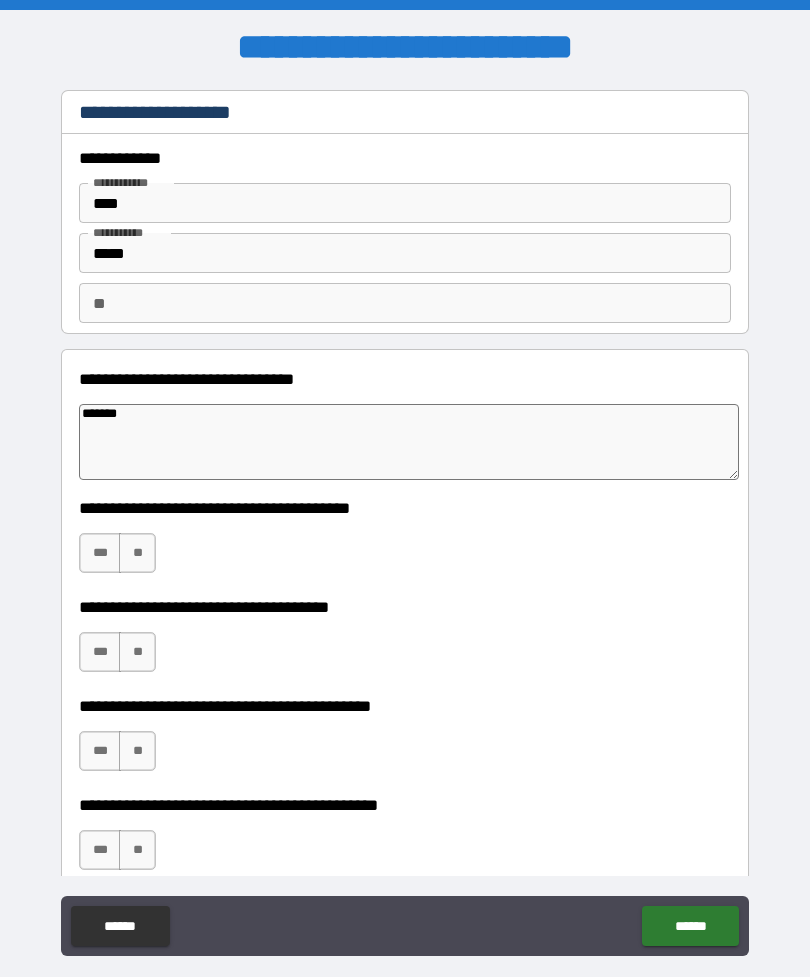 type on "*" 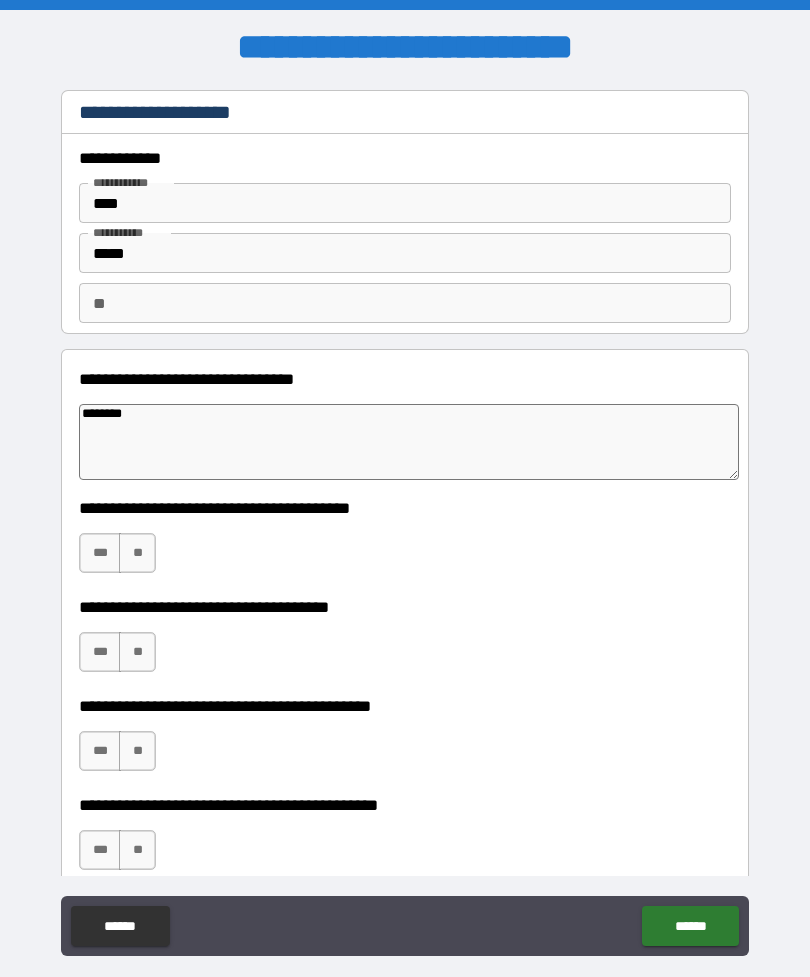 type on "*" 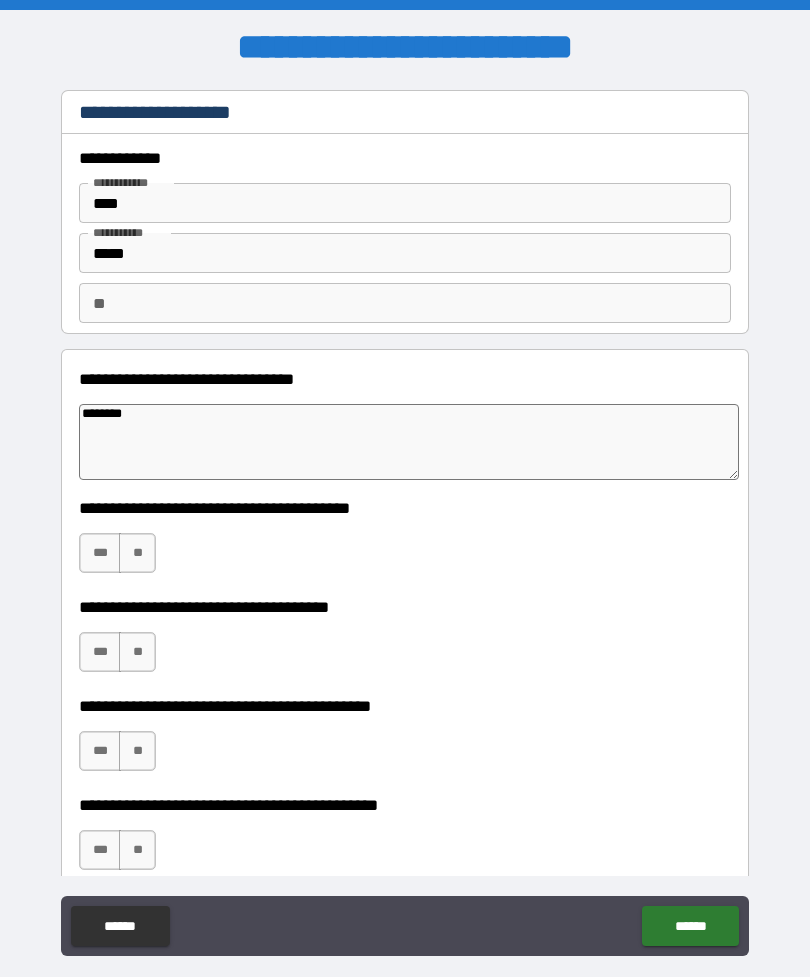 type on "*********" 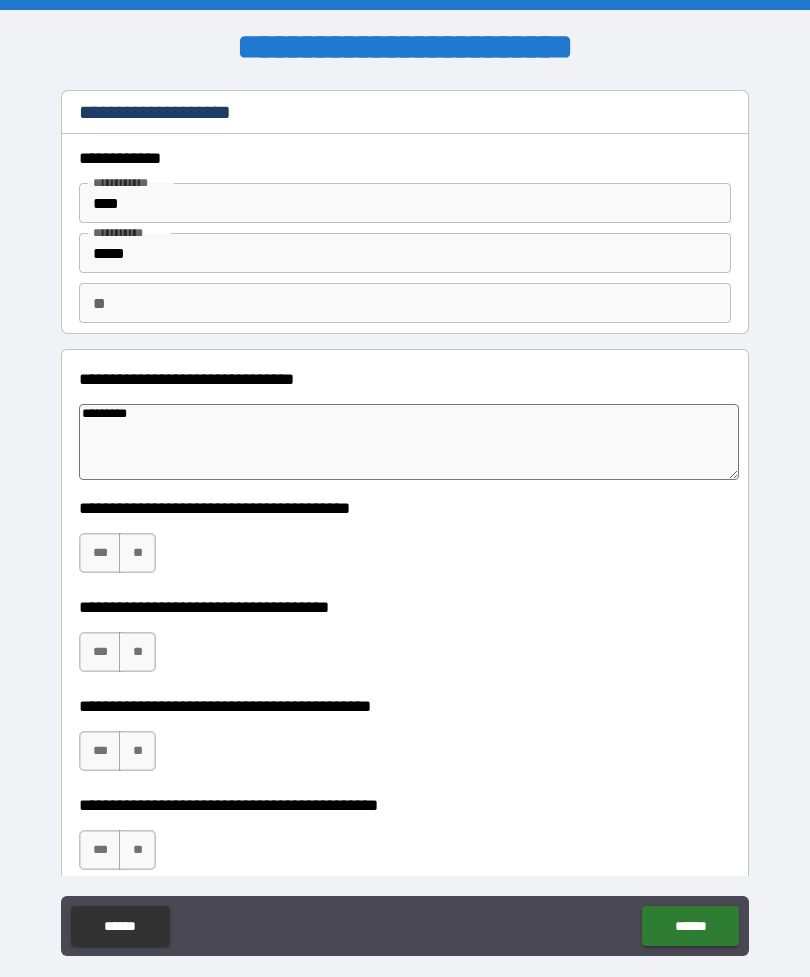 type on "*" 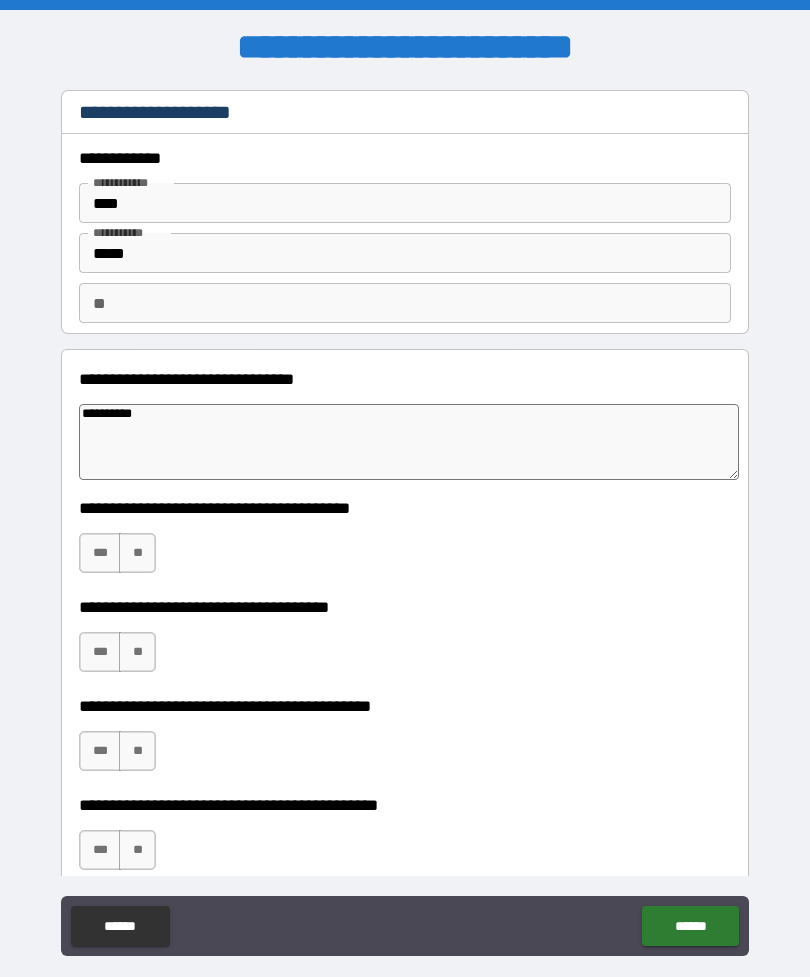 type on "*" 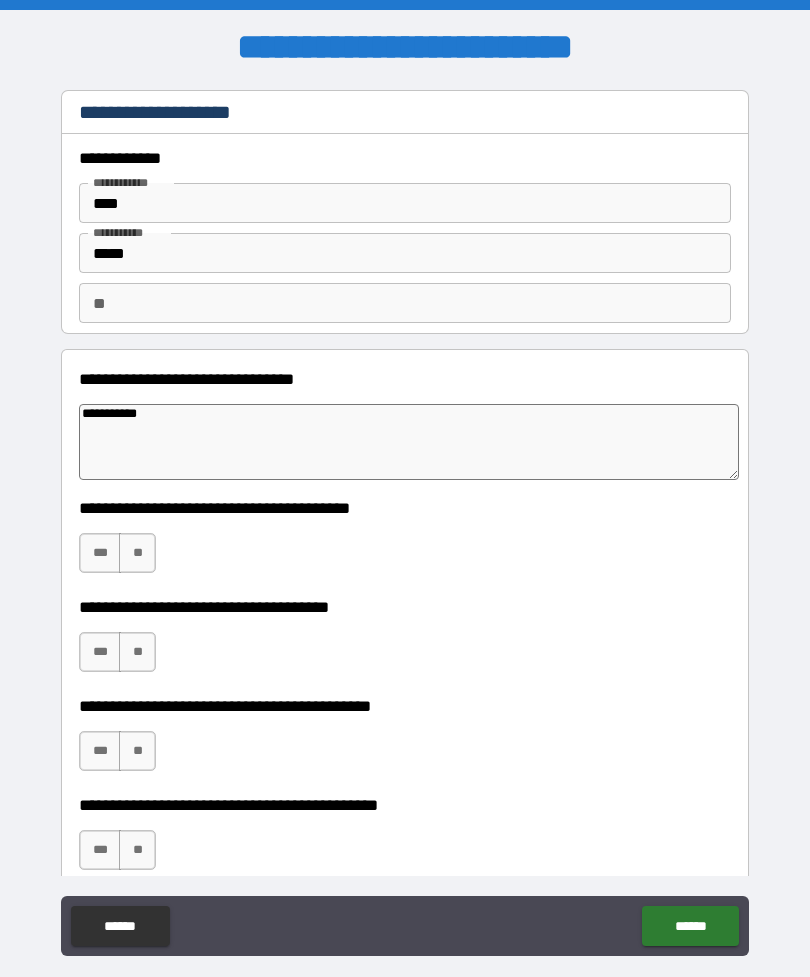 type on "*" 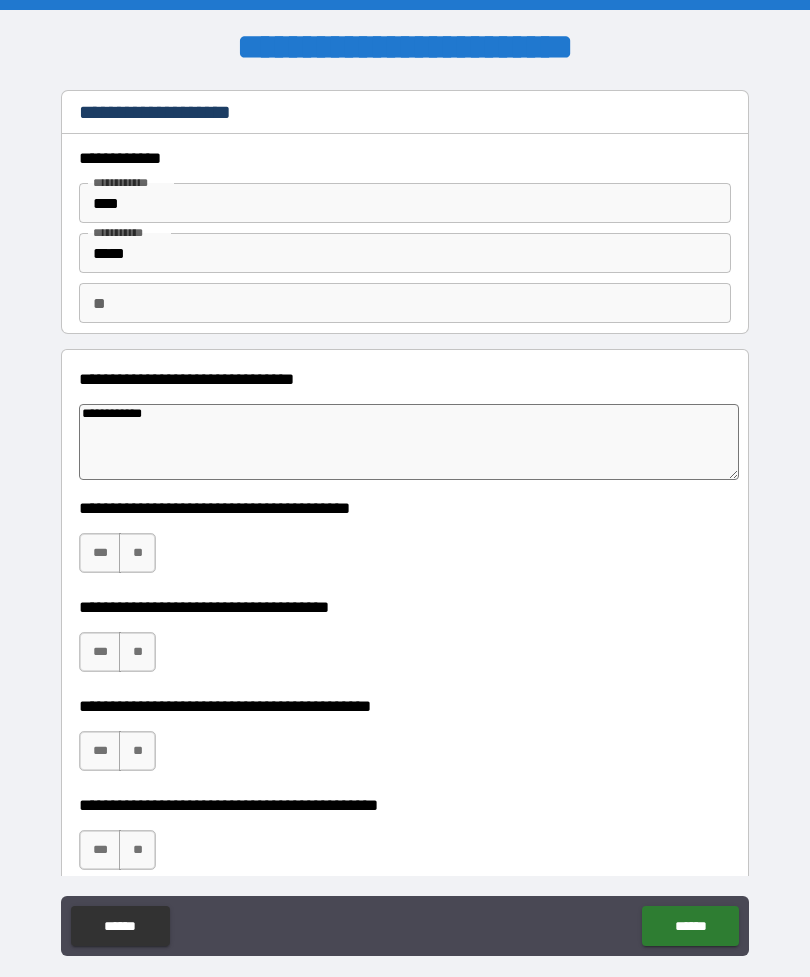 type on "*" 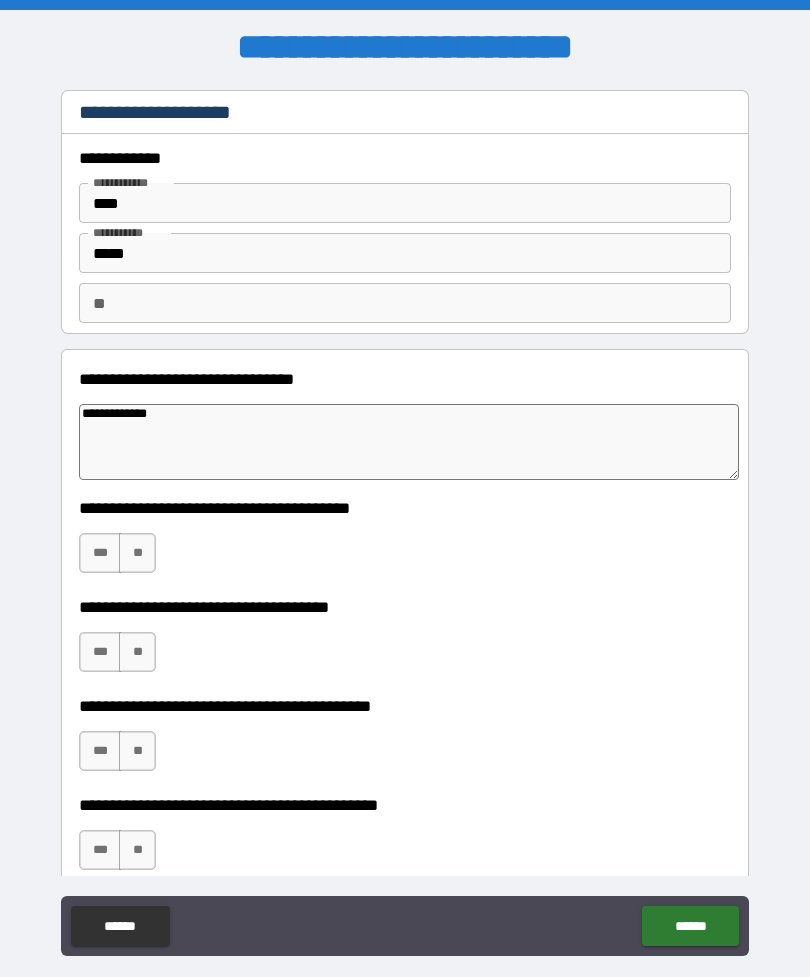 type on "*" 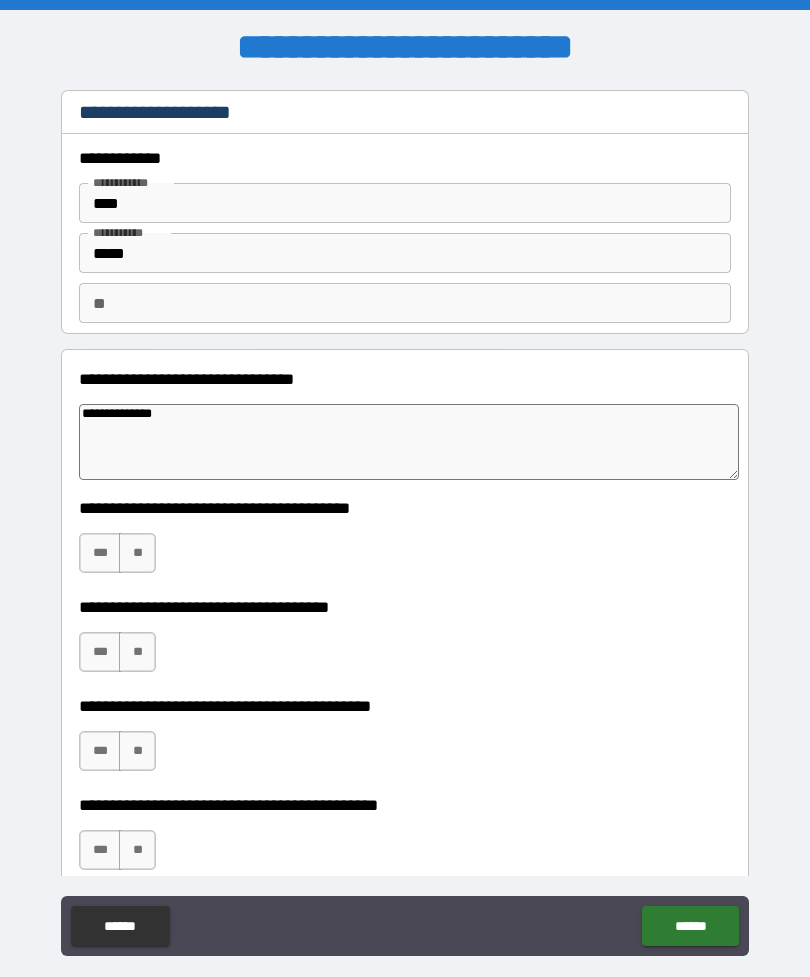 type on "*" 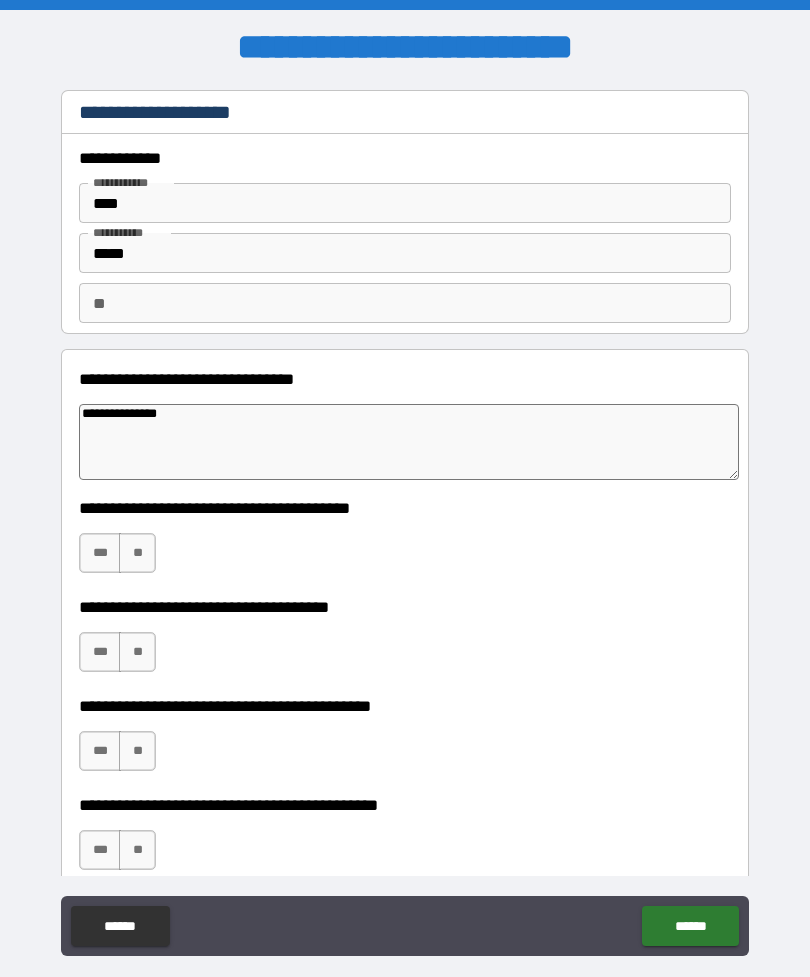 type on "**********" 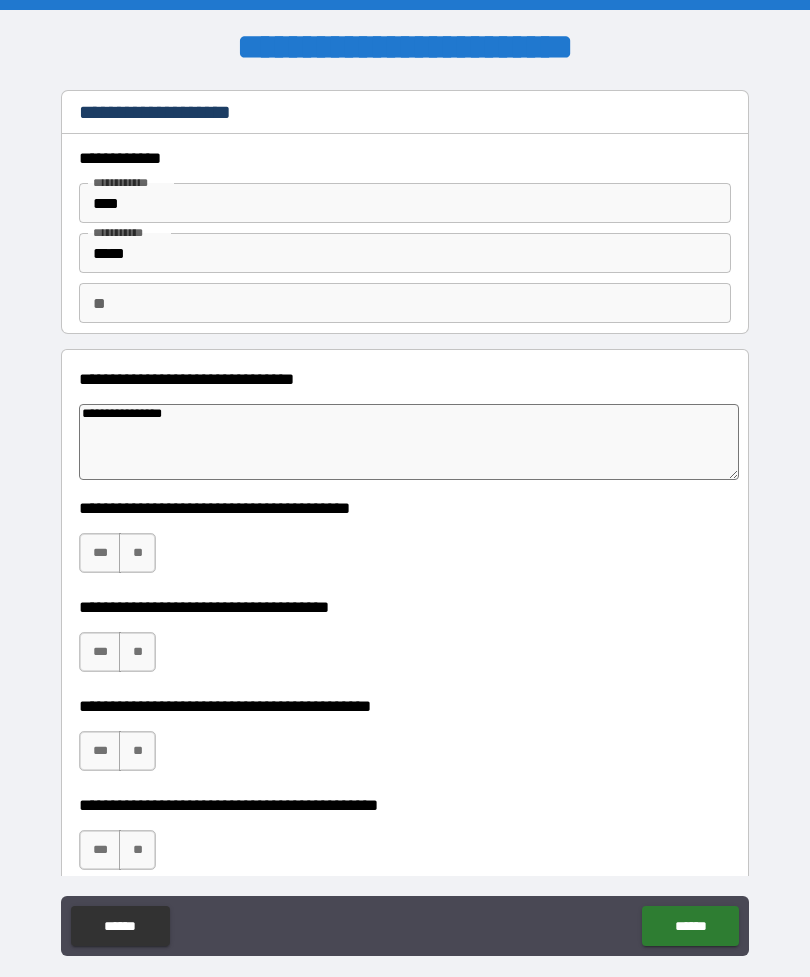 type on "*" 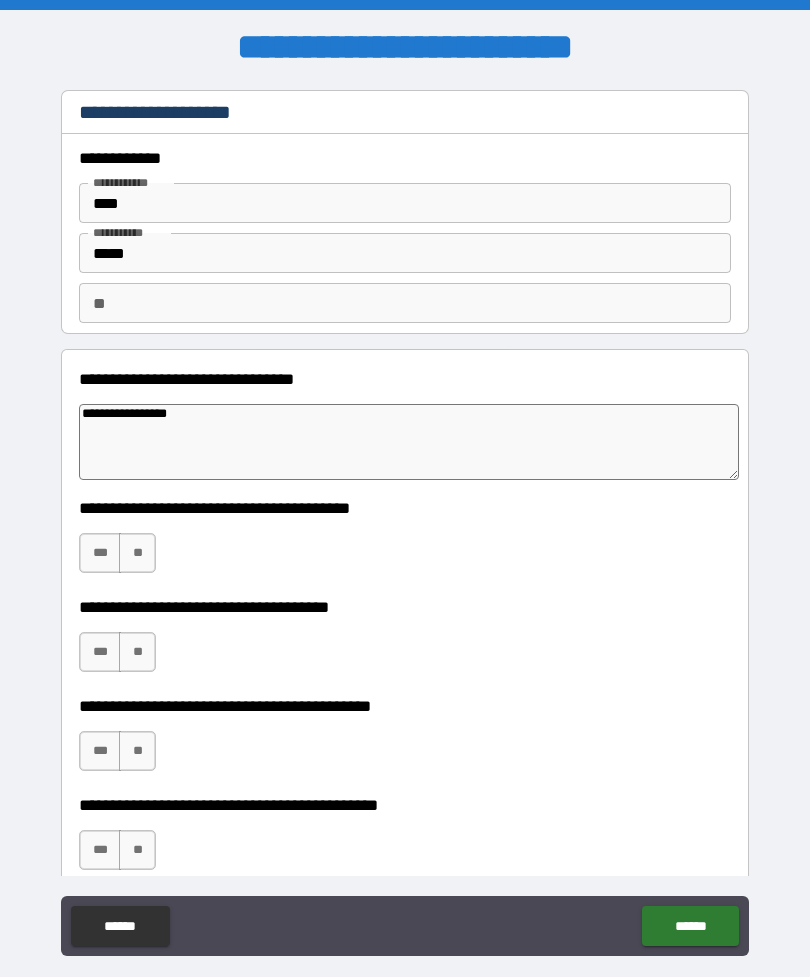 type on "**********" 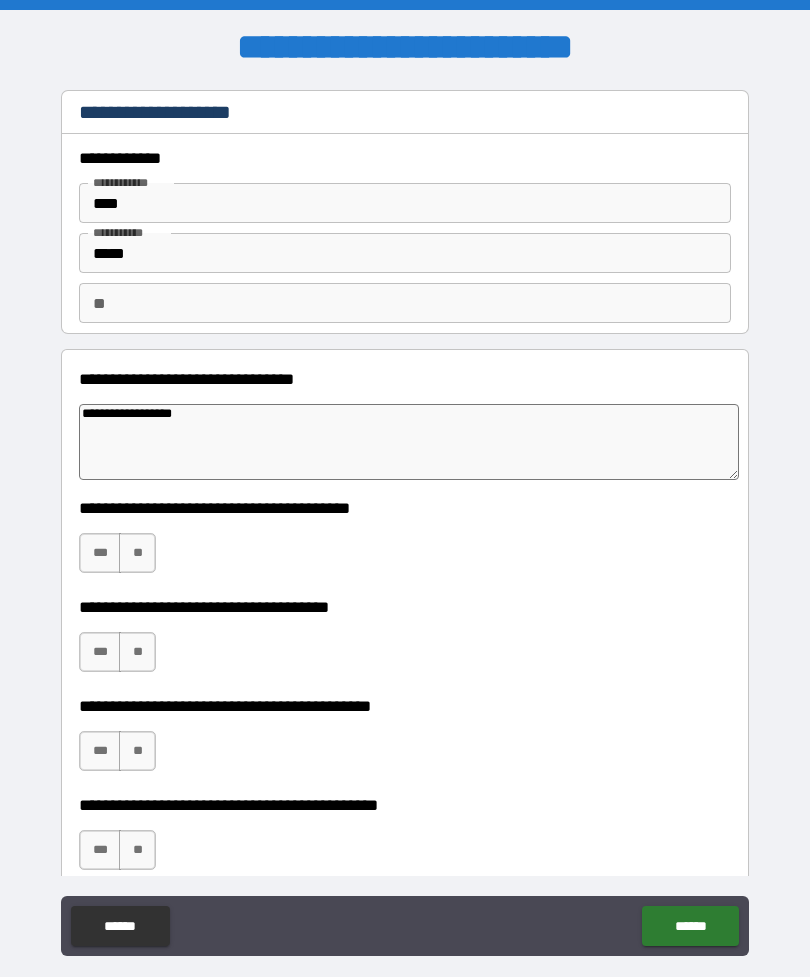 type on "*" 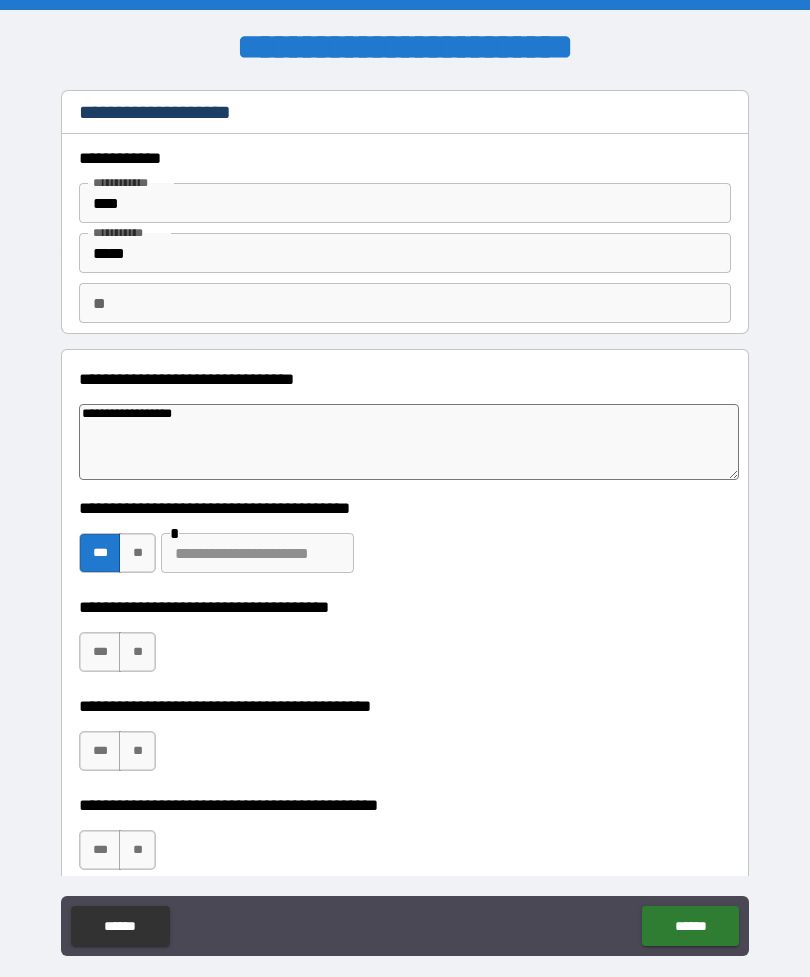 click on "**" at bounding box center [137, 652] 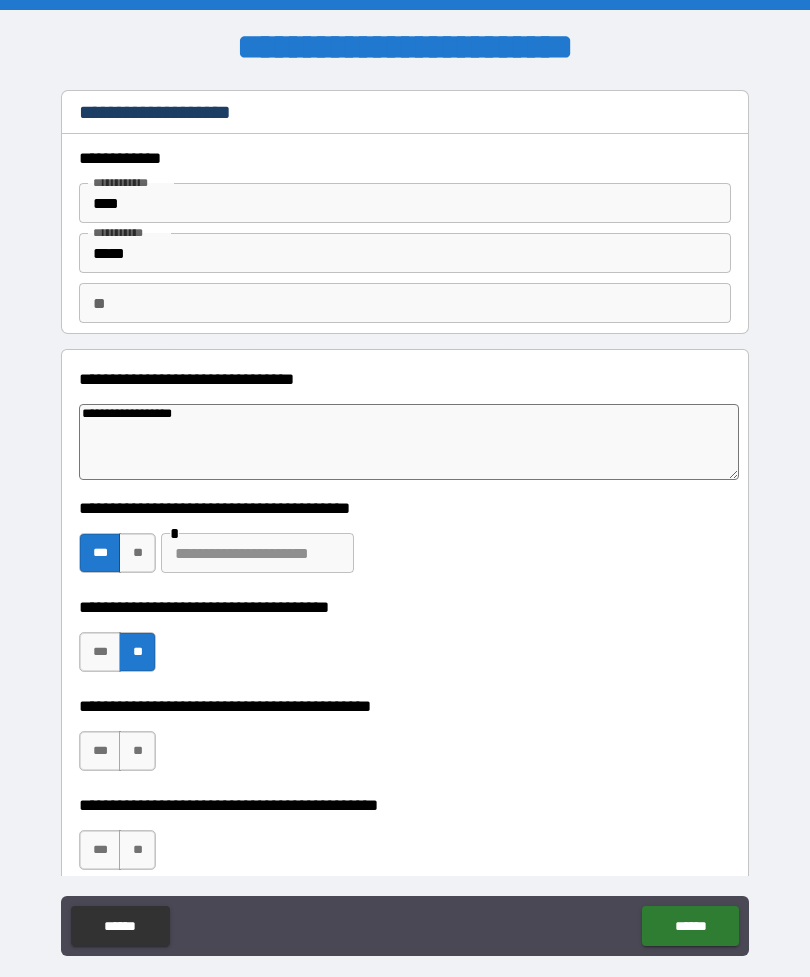 click on "**" at bounding box center (137, 751) 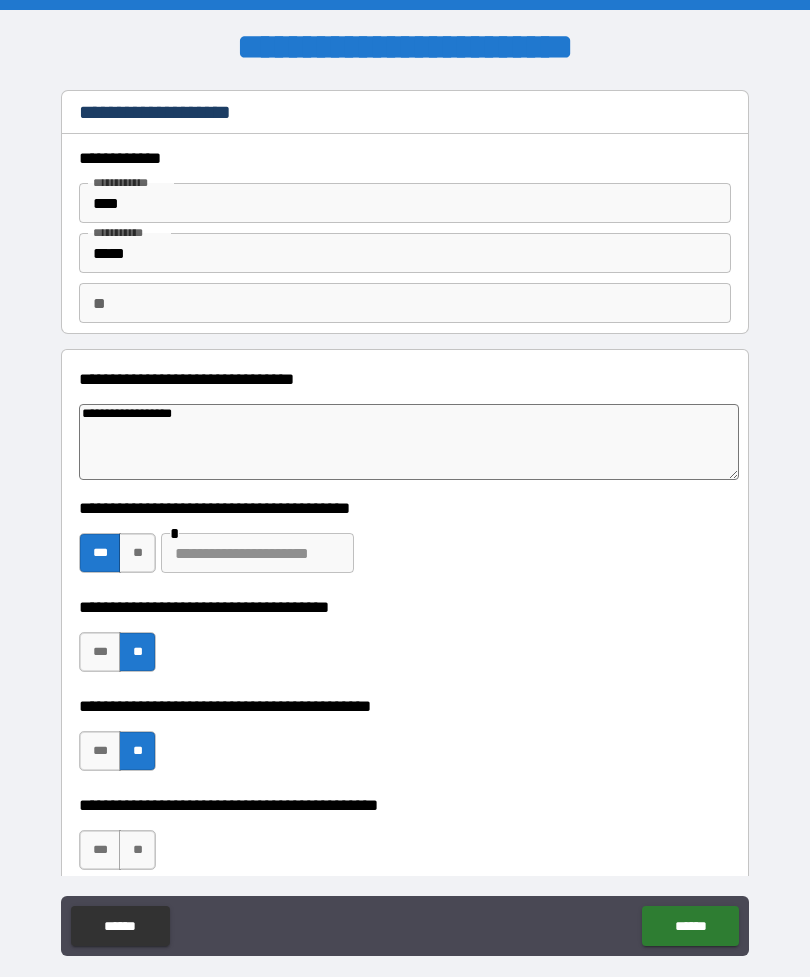 click on "**" at bounding box center (137, 850) 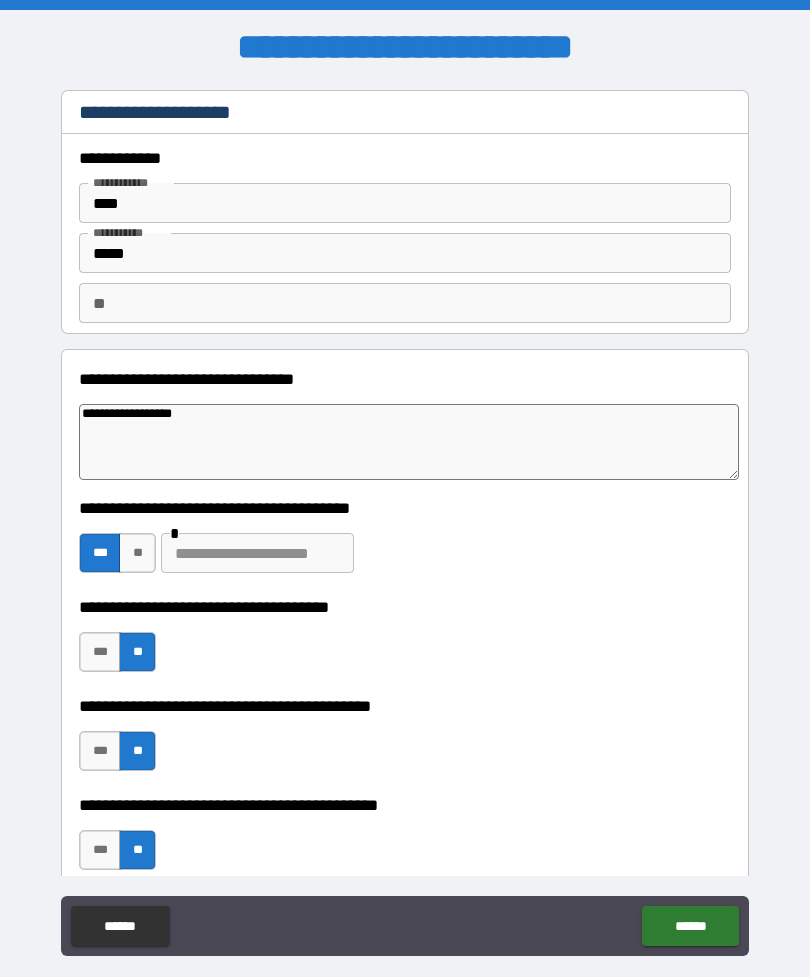 type on "*" 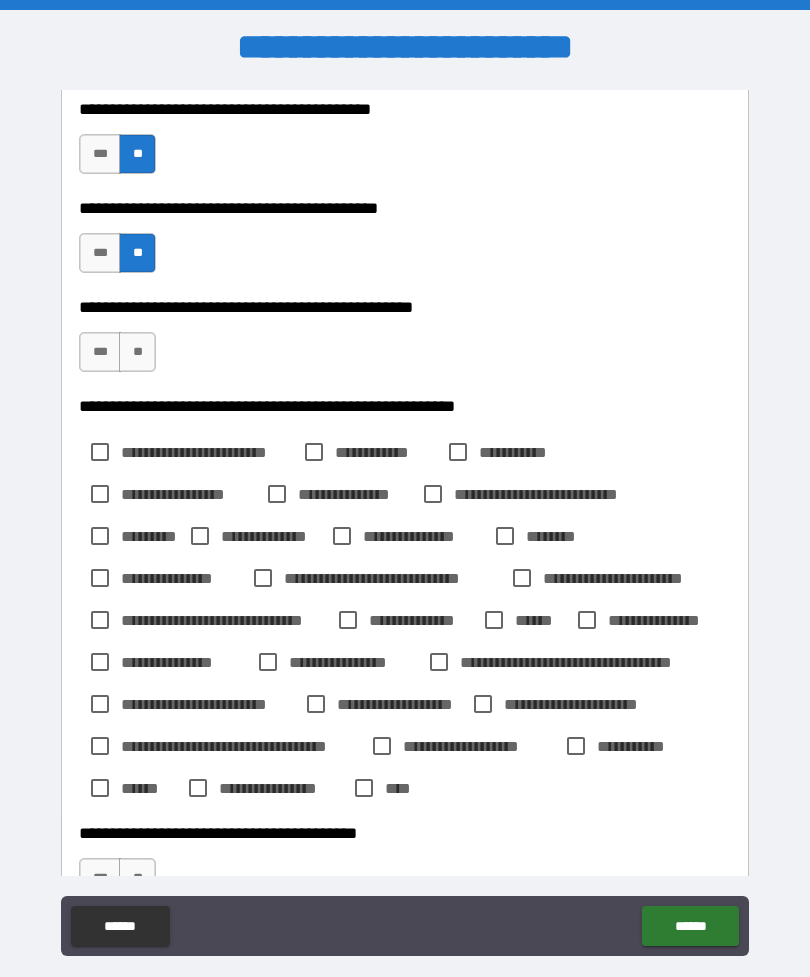 scroll, scrollTop: 587, scrollLeft: 0, axis: vertical 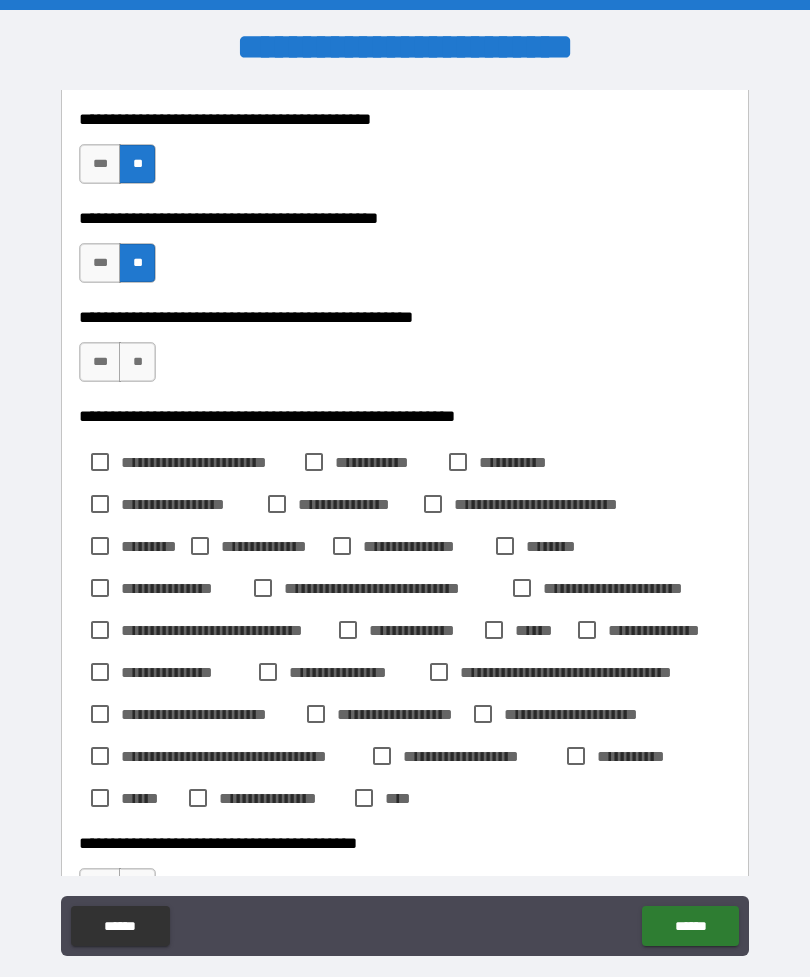 type on "*******" 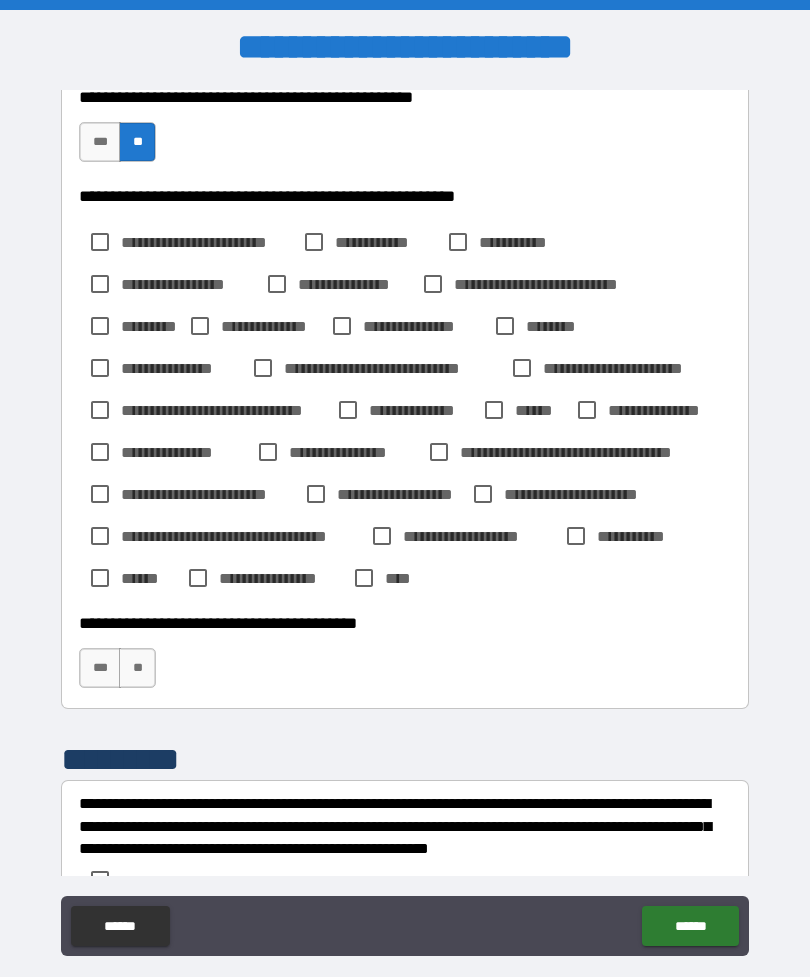scroll, scrollTop: 814, scrollLeft: 0, axis: vertical 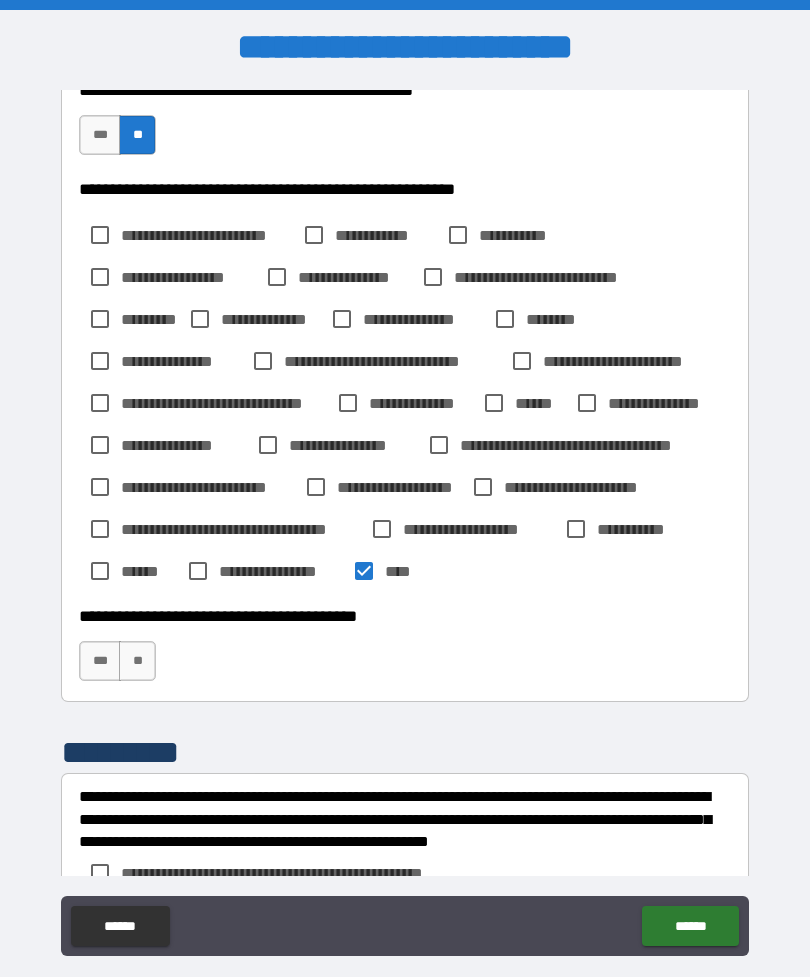 click on "**" at bounding box center (137, 661) 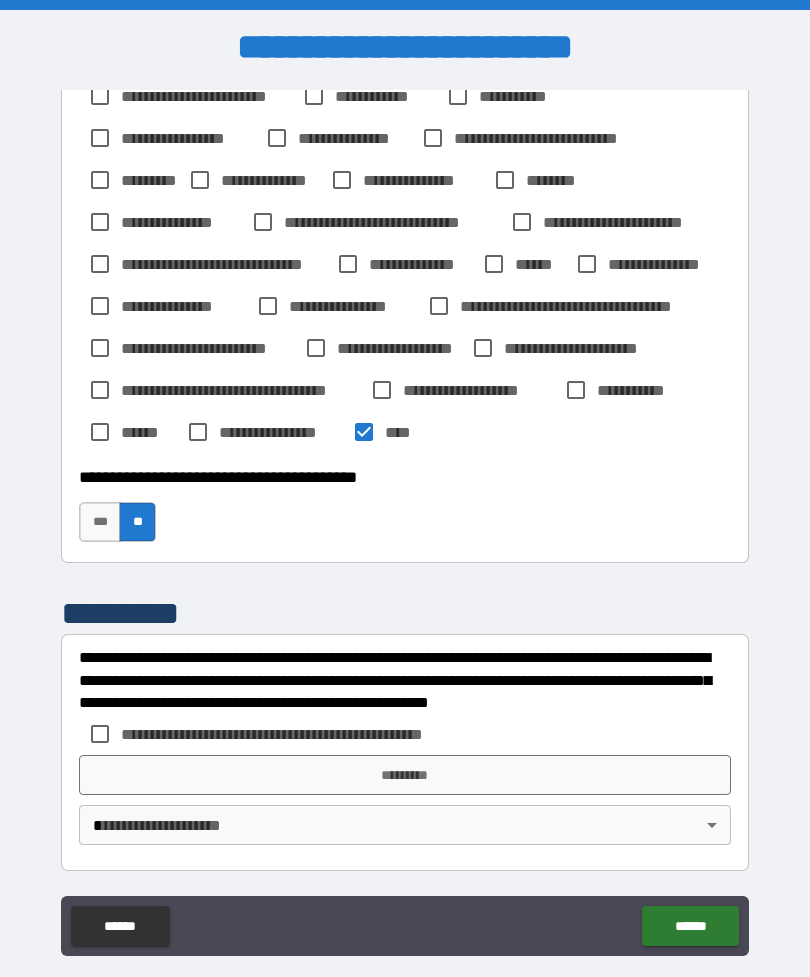scroll, scrollTop: 953, scrollLeft: 0, axis: vertical 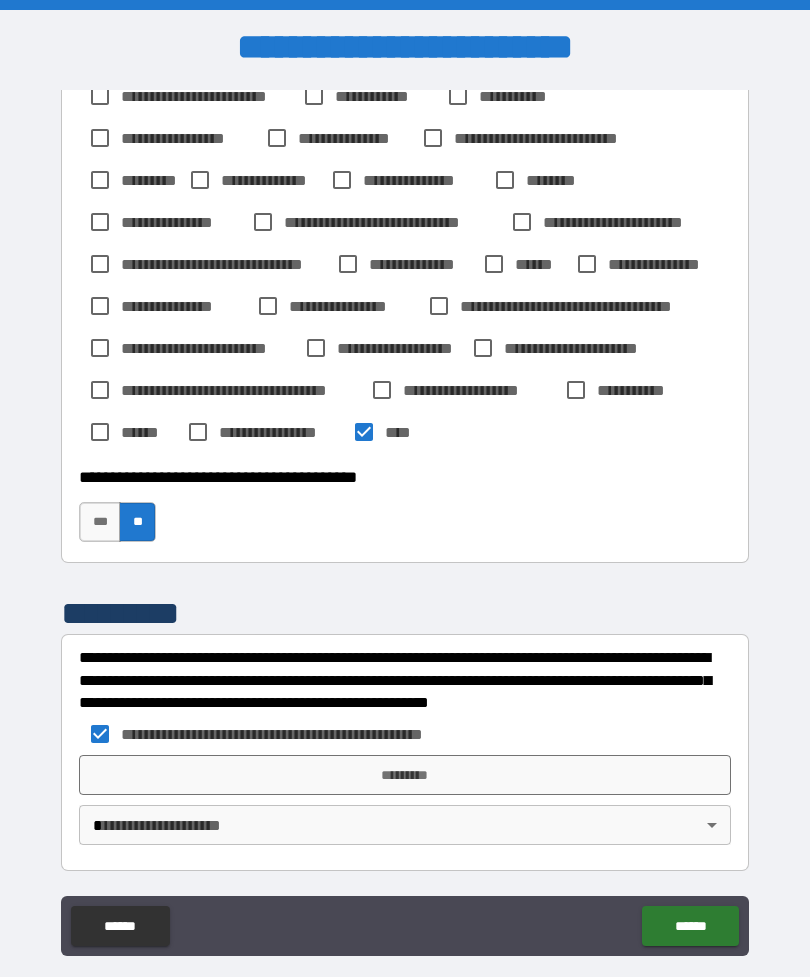 click on "*********" at bounding box center [405, 775] 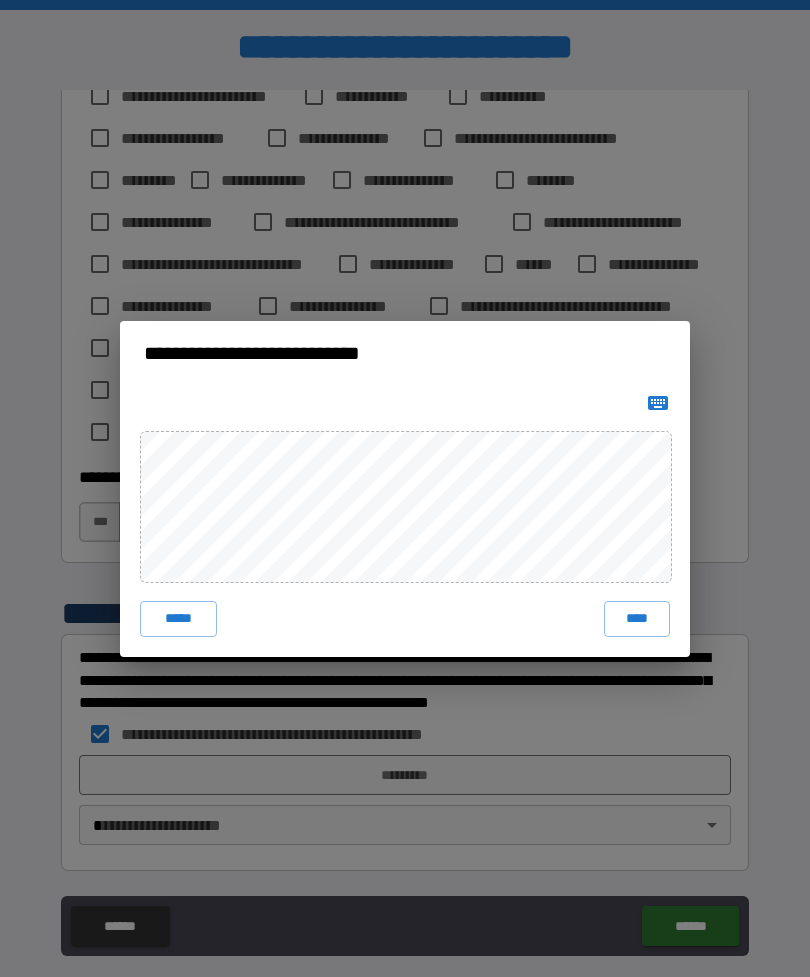 click on "****" at bounding box center (637, 619) 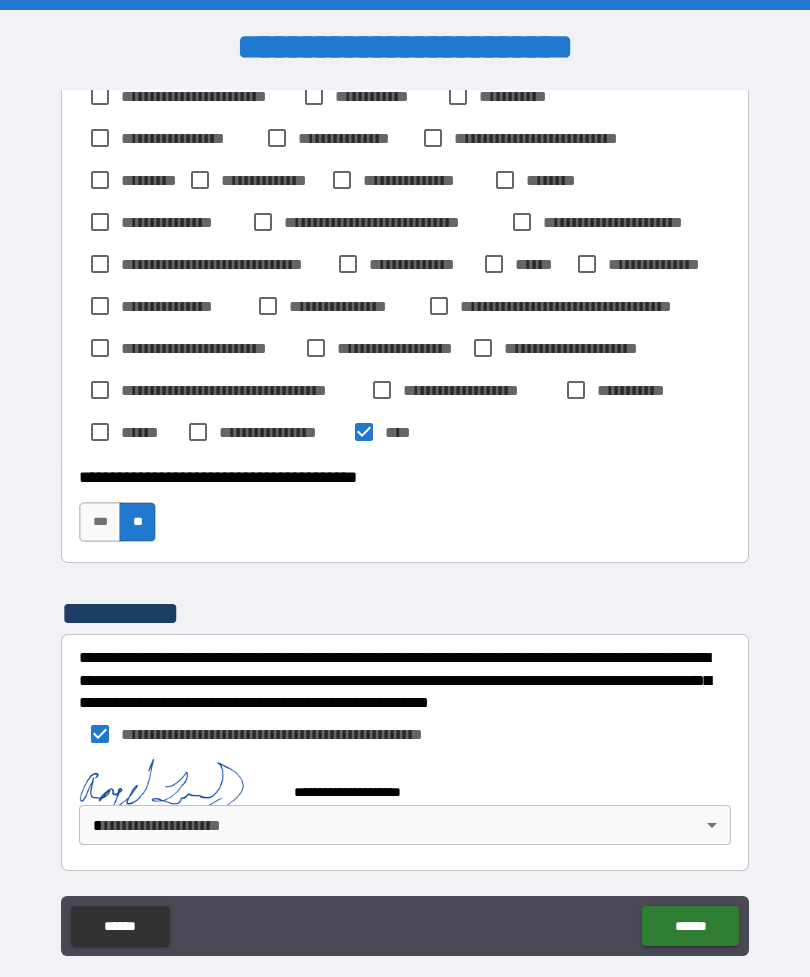 scroll, scrollTop: 943, scrollLeft: 0, axis: vertical 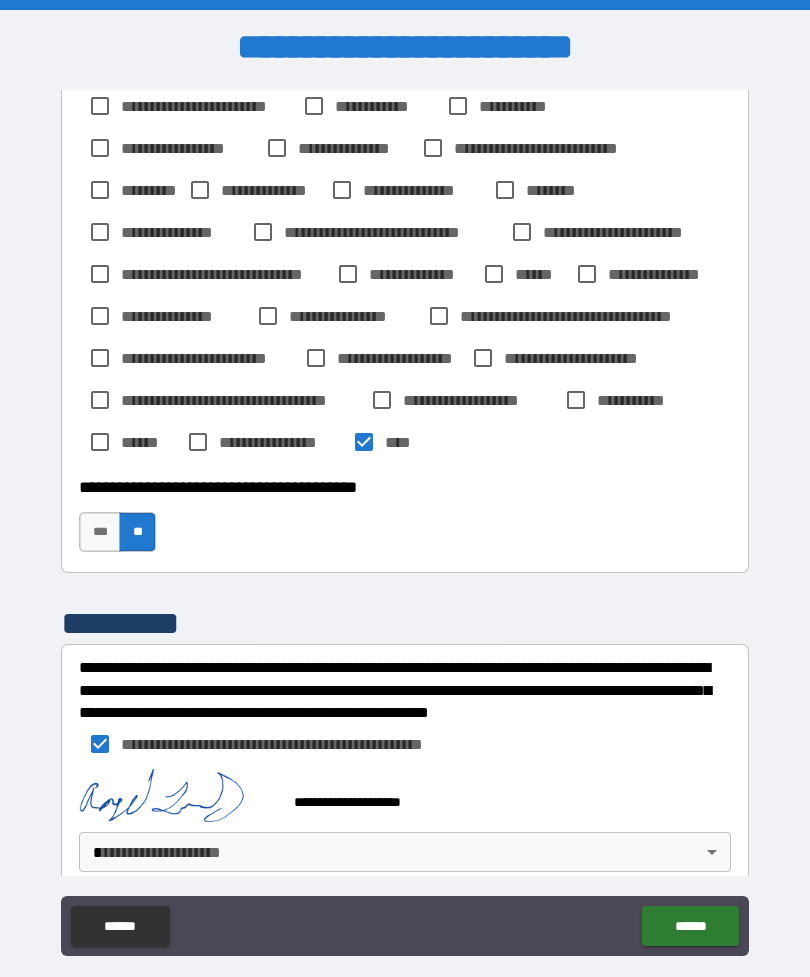click on "**********" at bounding box center (405, 520) 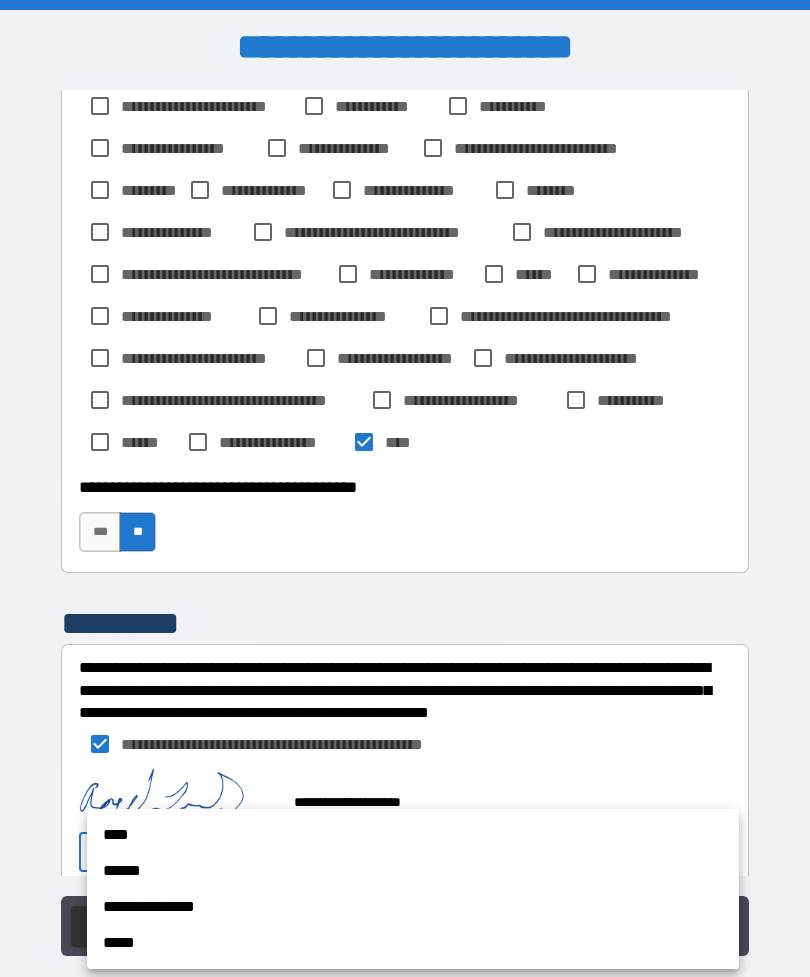 click on "**********" at bounding box center [413, 907] 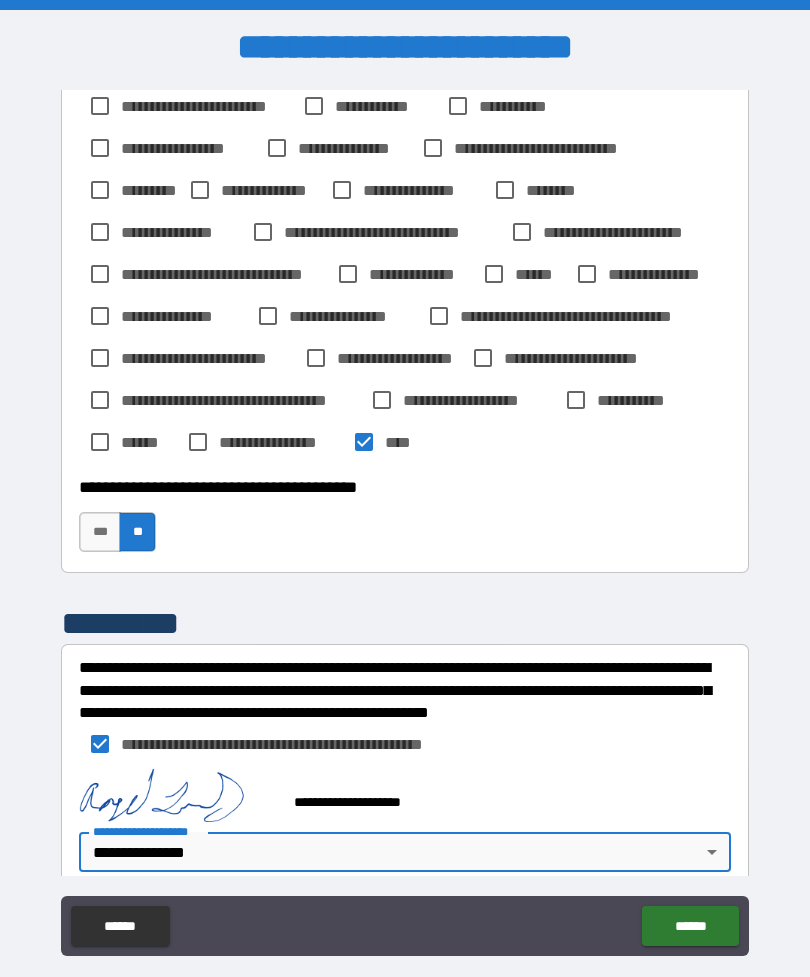 type on "*" 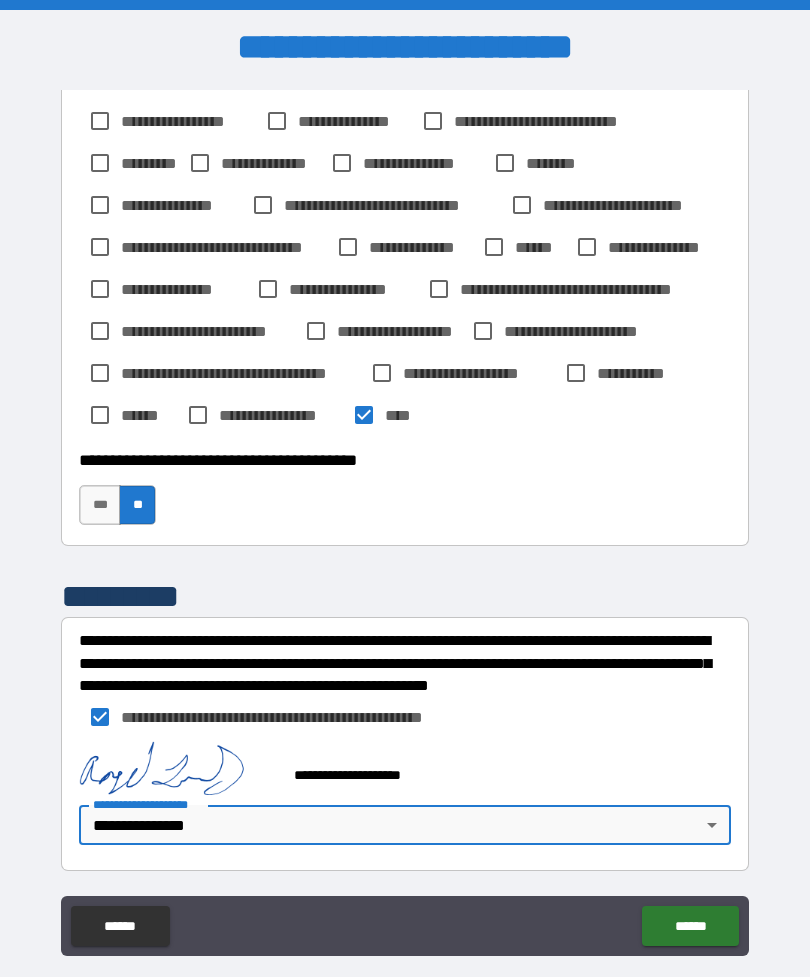 scroll, scrollTop: 970, scrollLeft: 0, axis: vertical 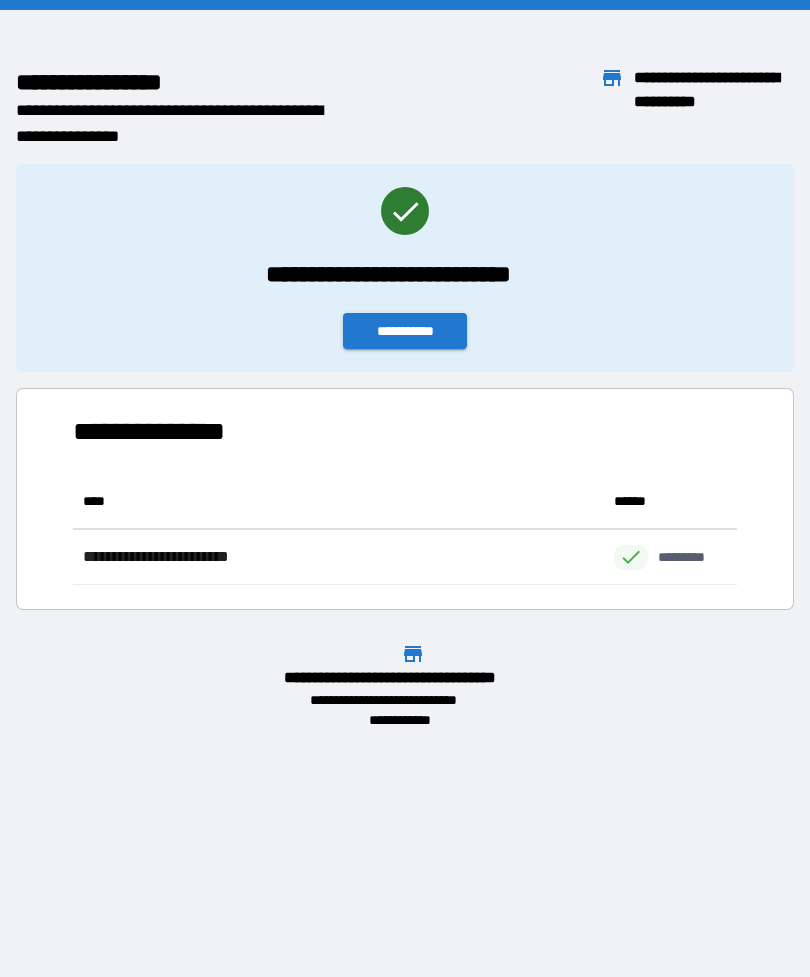 click on "**********" at bounding box center [405, 331] 